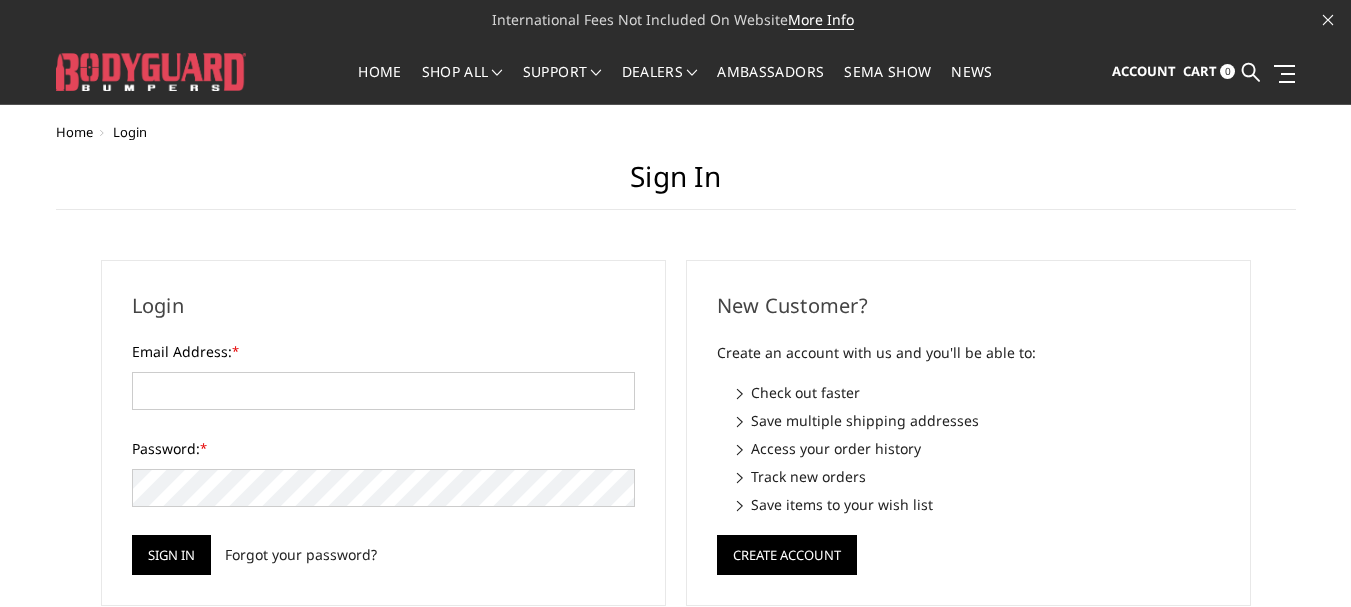scroll, scrollTop: 0, scrollLeft: 0, axis: both 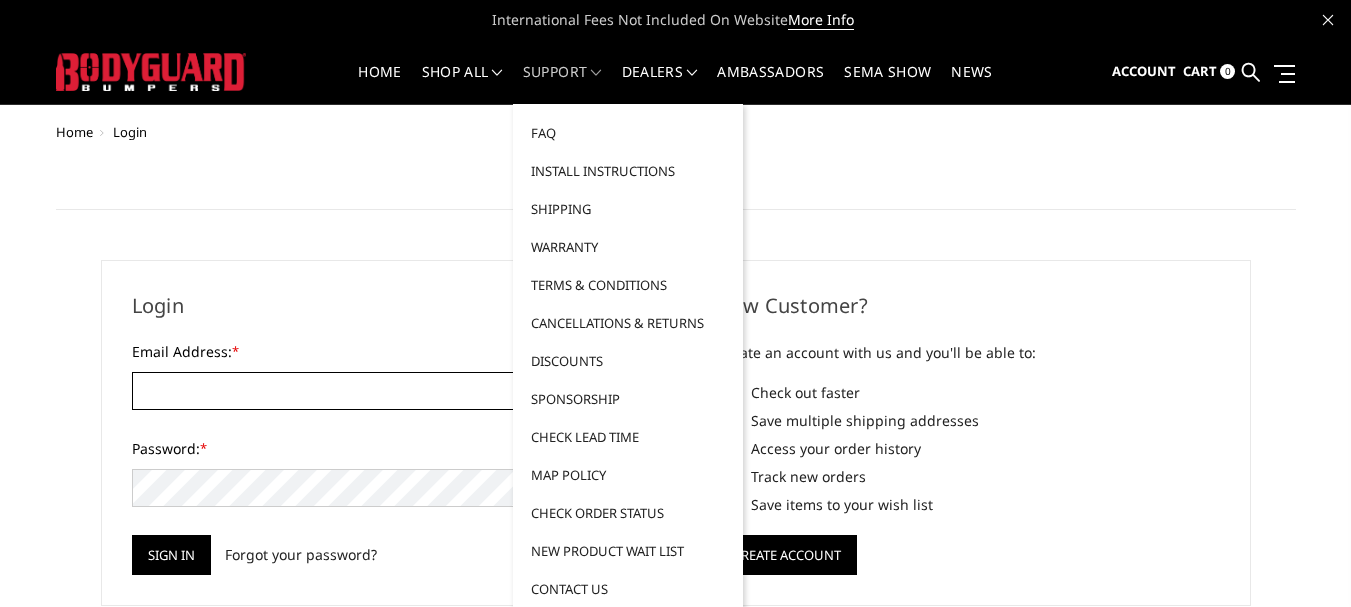type on "[EMAIL_ADDRESS][DOMAIN_NAME]" 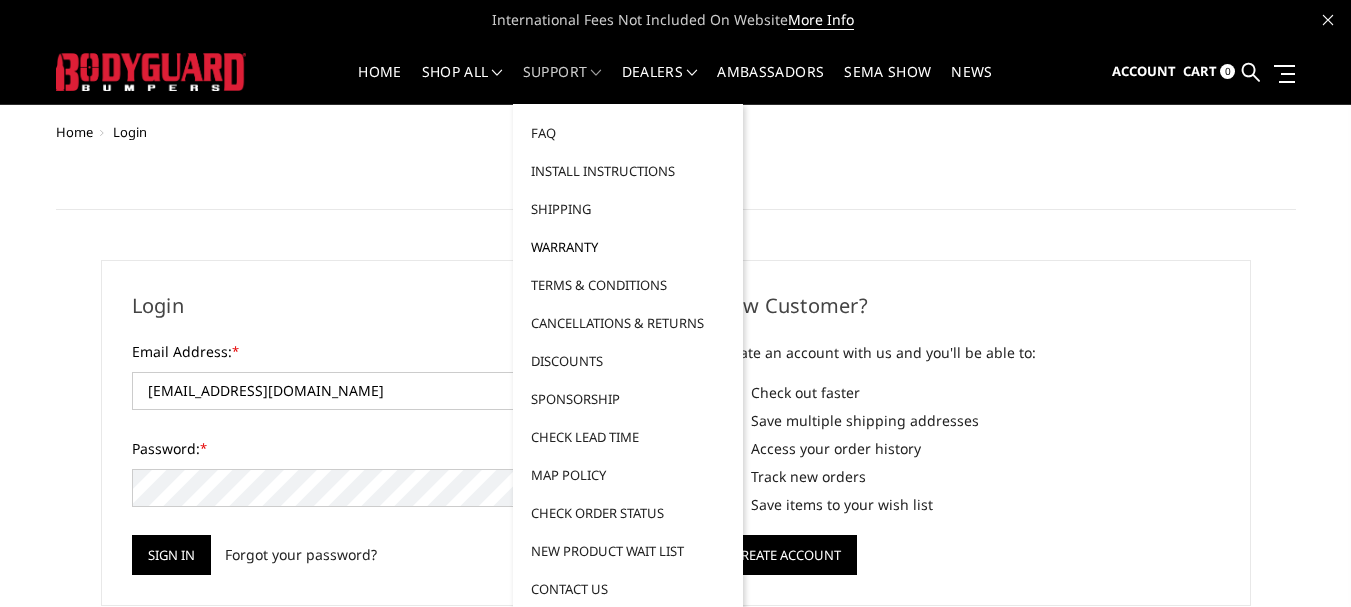 click on "Warranty" at bounding box center [628, 247] 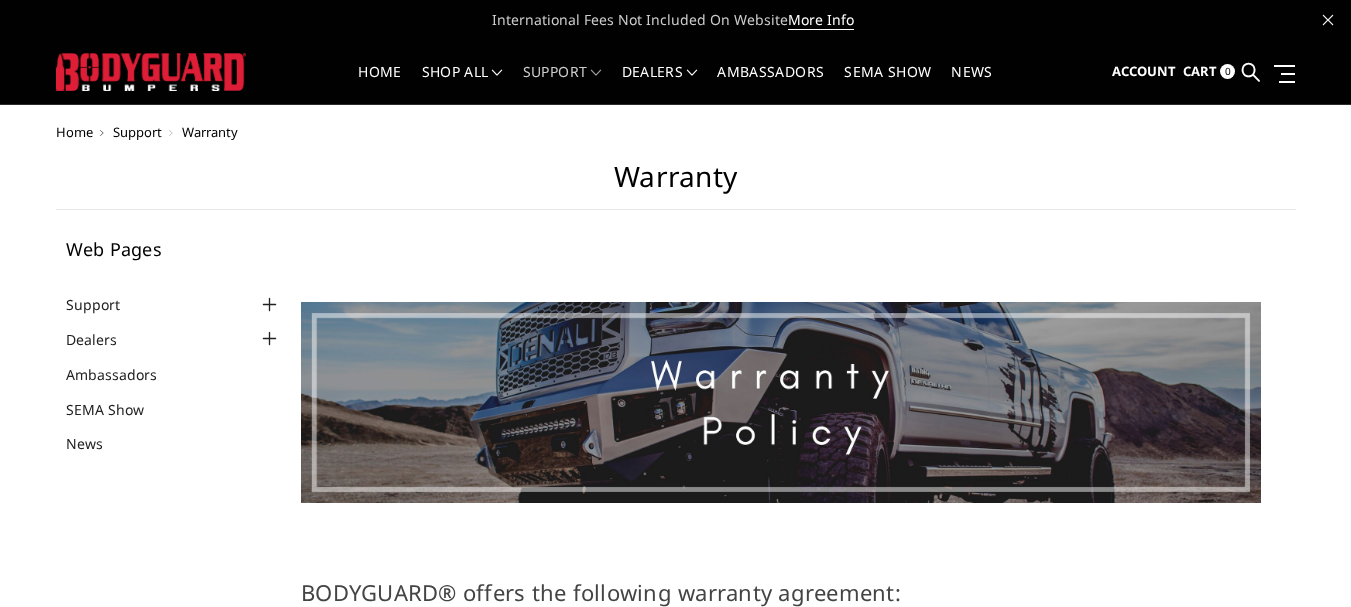 scroll, scrollTop: 0, scrollLeft: 0, axis: both 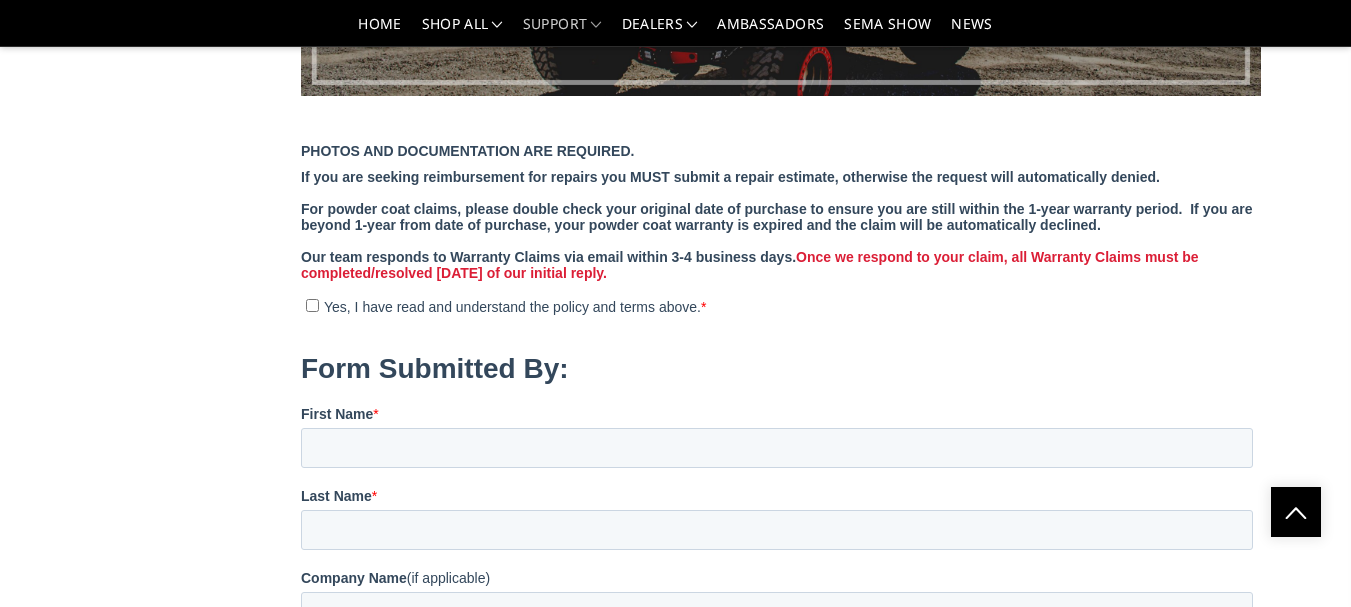 click on "Yes, I have read and understand the policy and terms above. *" at bounding box center (312, 305) 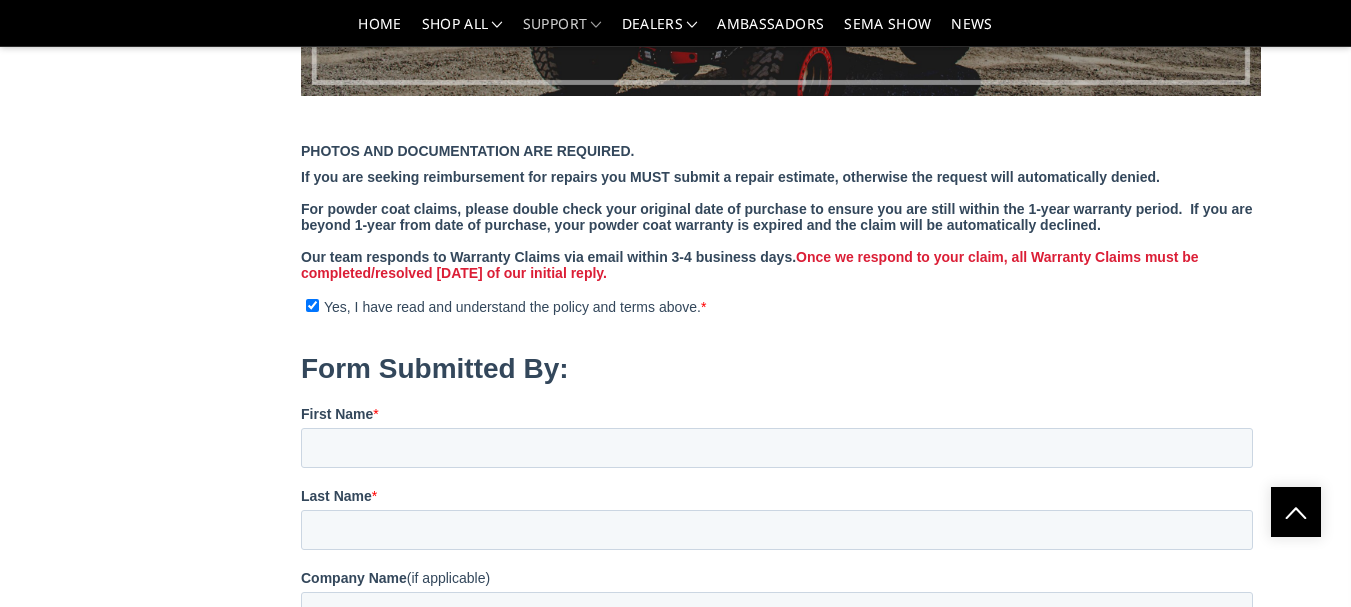 checkbox on "true" 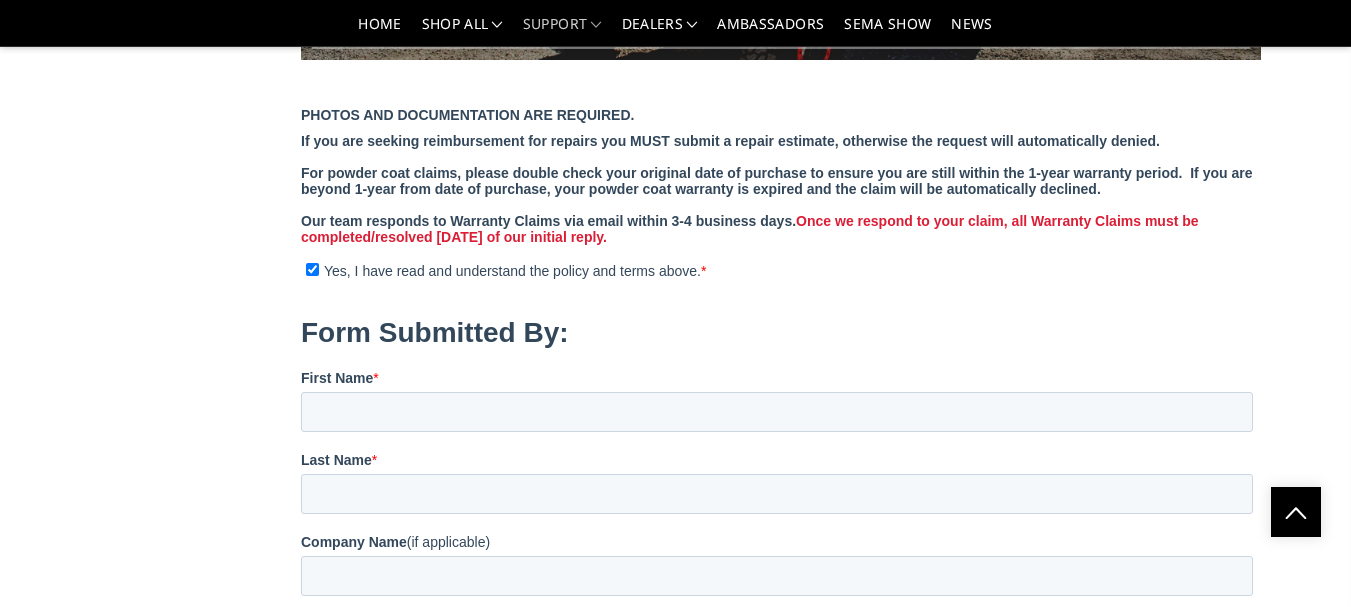 scroll, scrollTop: 2200, scrollLeft: 0, axis: vertical 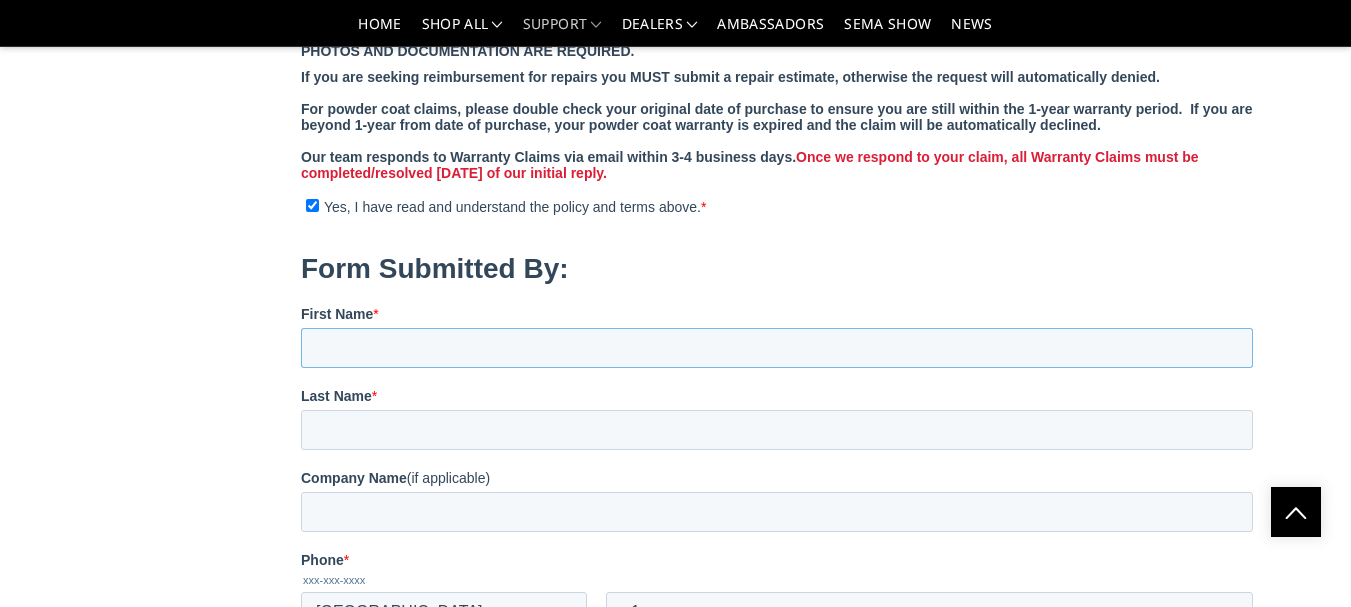 click on "First Name *" at bounding box center [777, 348] 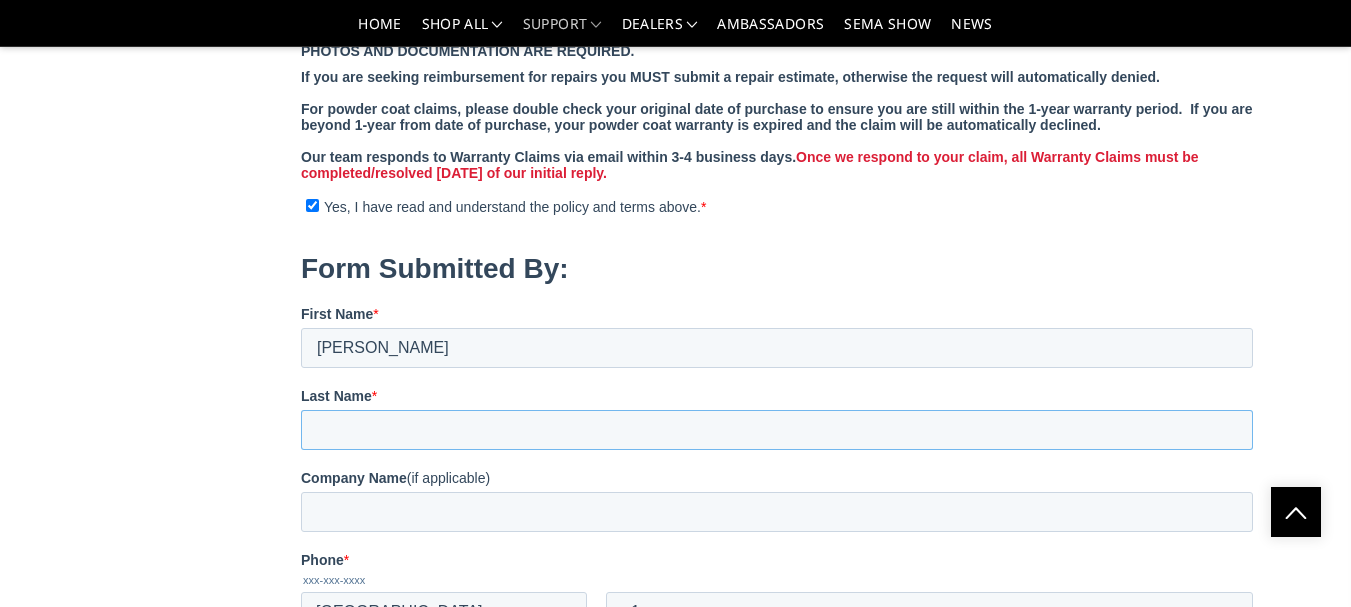 type on "Vogel" 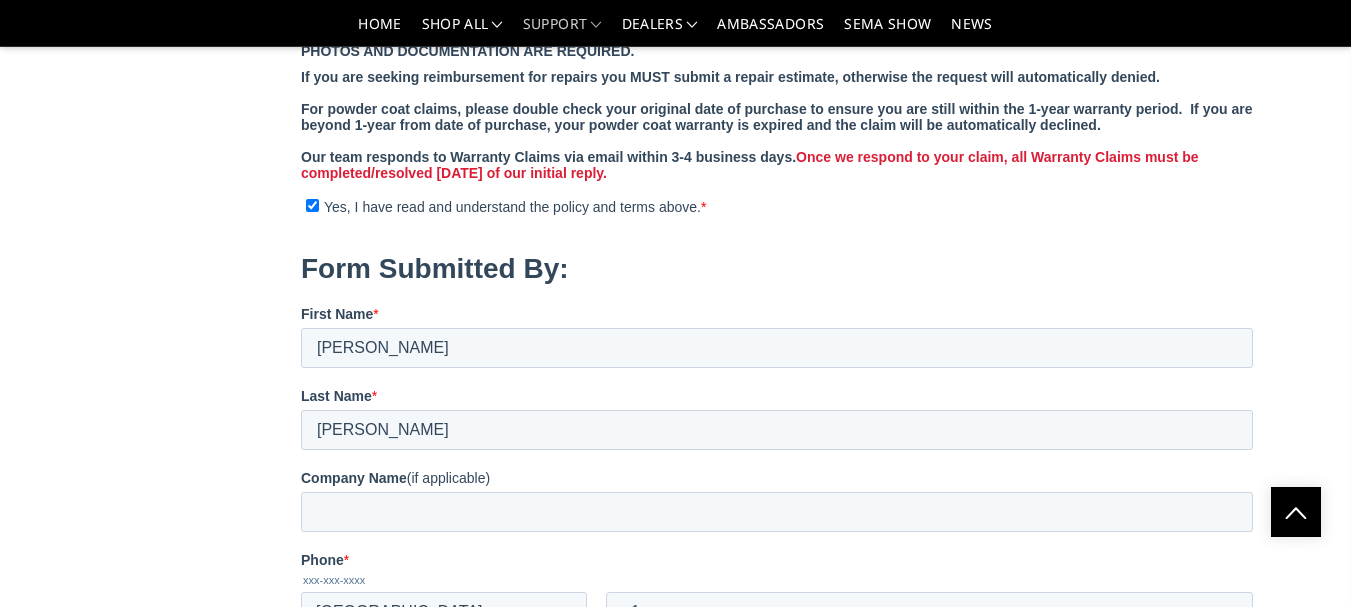 type on "[EMAIL_ADDRESS][DOMAIN_NAME]" 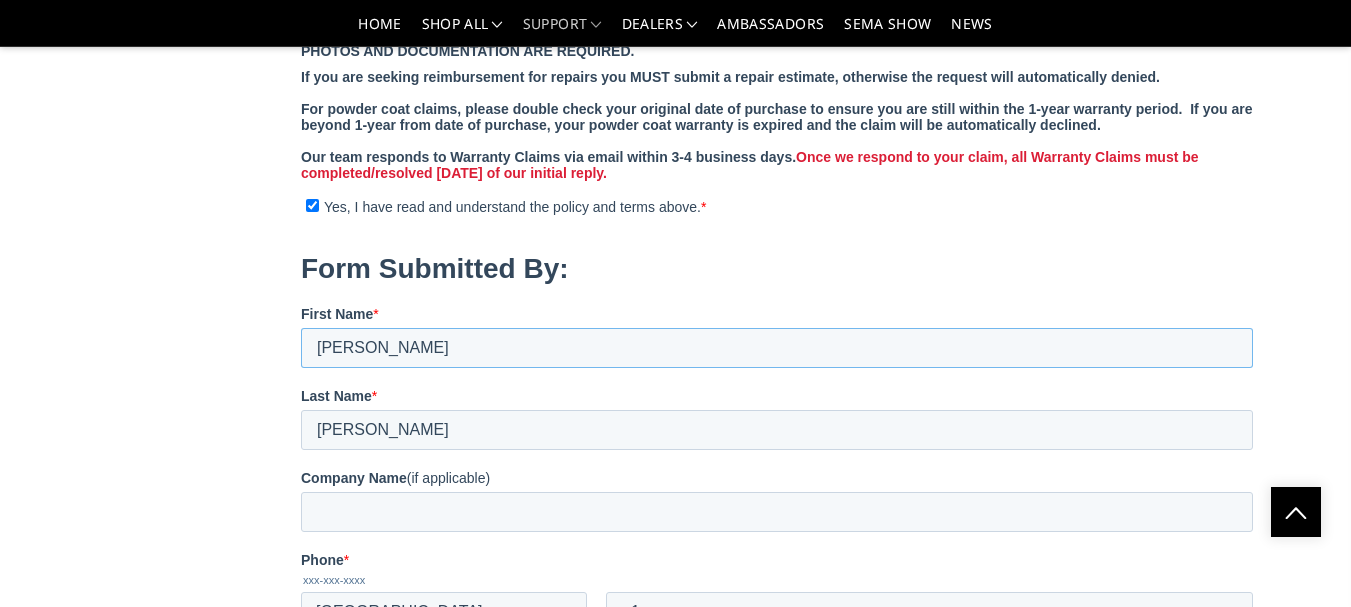 scroll, scrollTop: 2300, scrollLeft: 0, axis: vertical 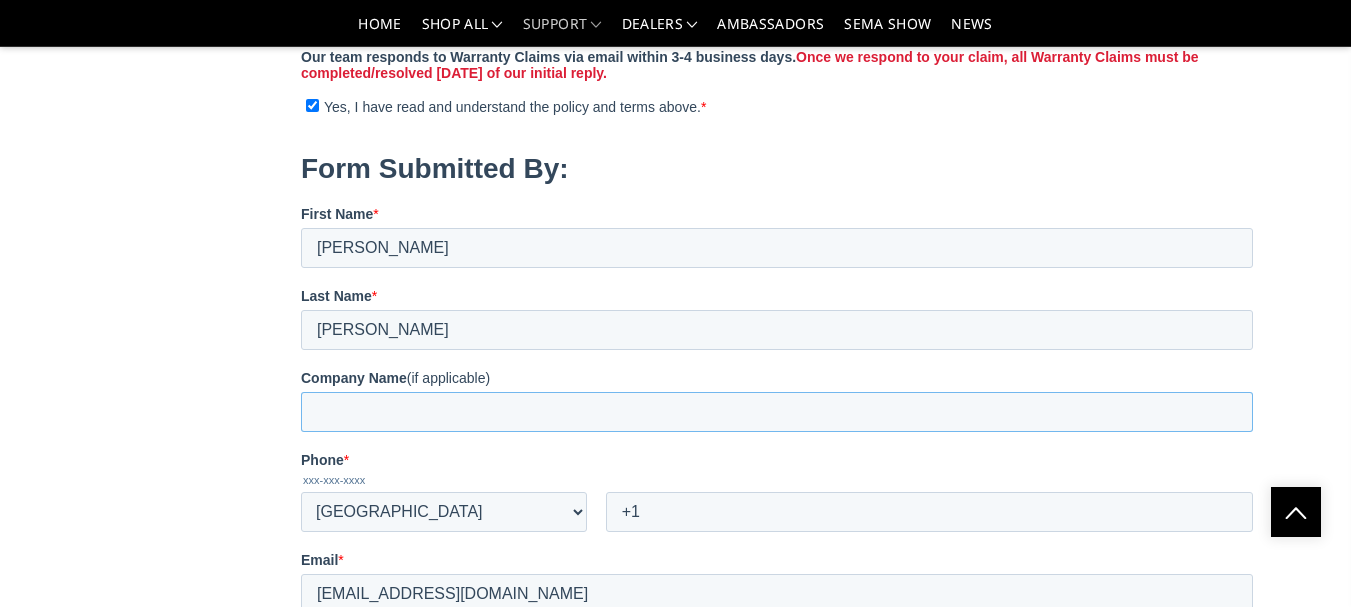 click on "Company Name  (if applicable)" at bounding box center [777, 412] 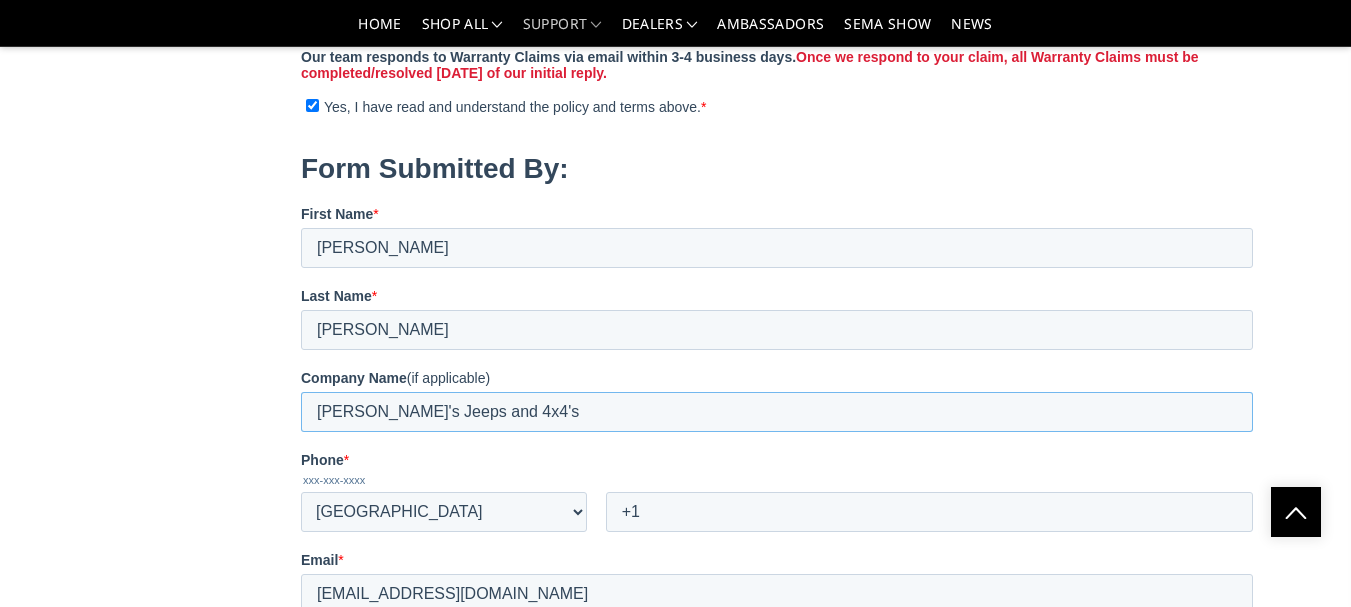 scroll, scrollTop: 2400, scrollLeft: 0, axis: vertical 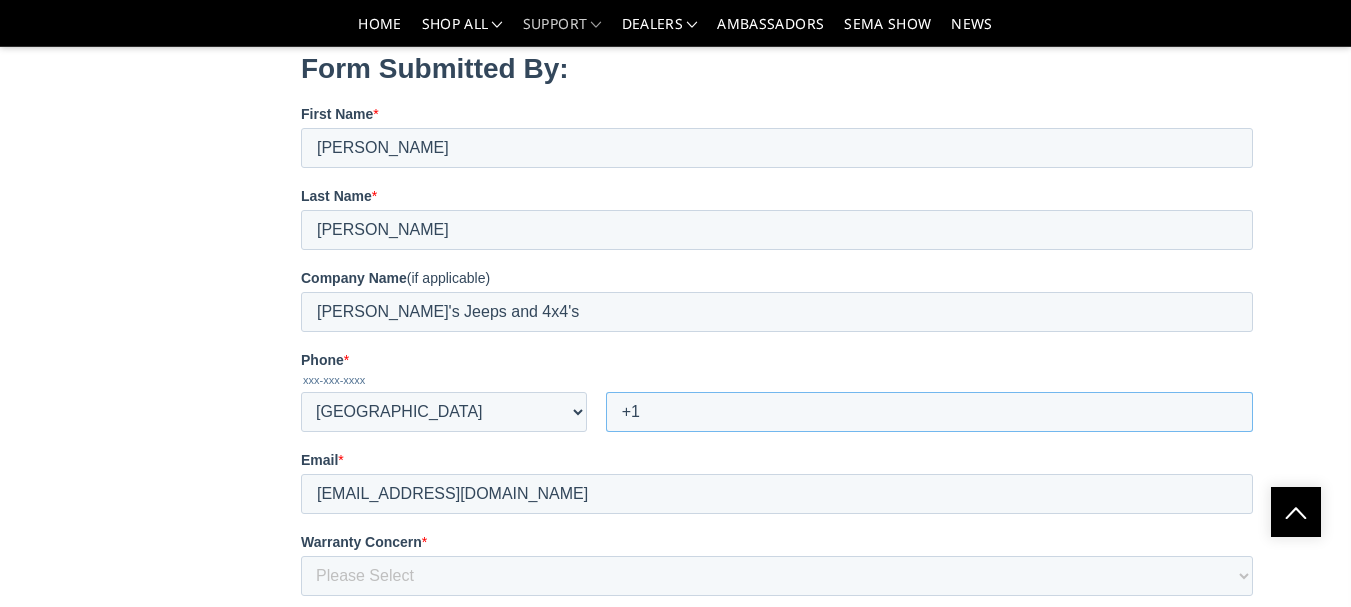 click on "+1" at bounding box center (929, 412) 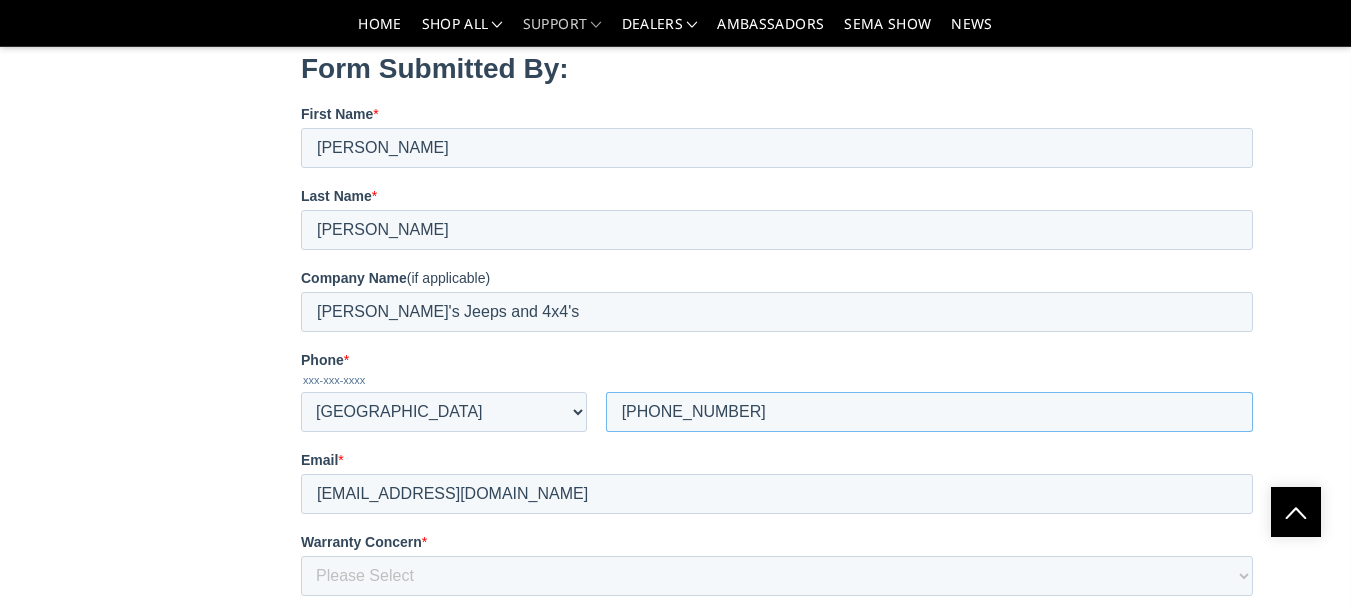 click on "+1 920287-2876" at bounding box center [929, 412] 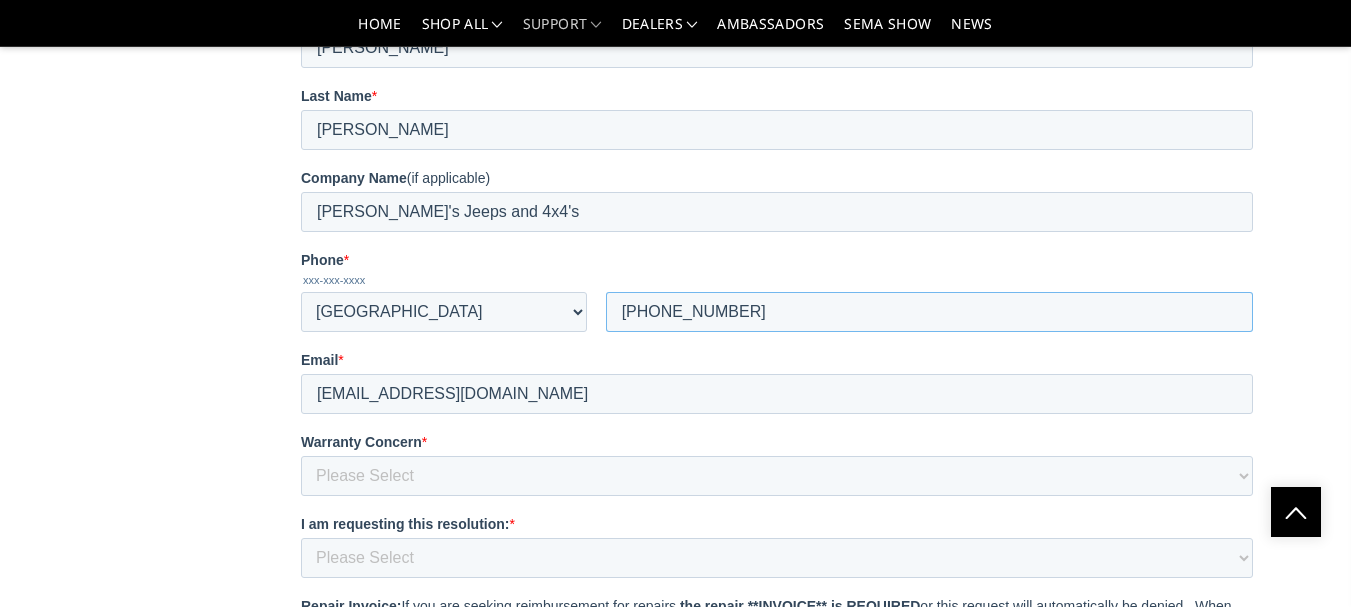 scroll, scrollTop: 2600, scrollLeft: 0, axis: vertical 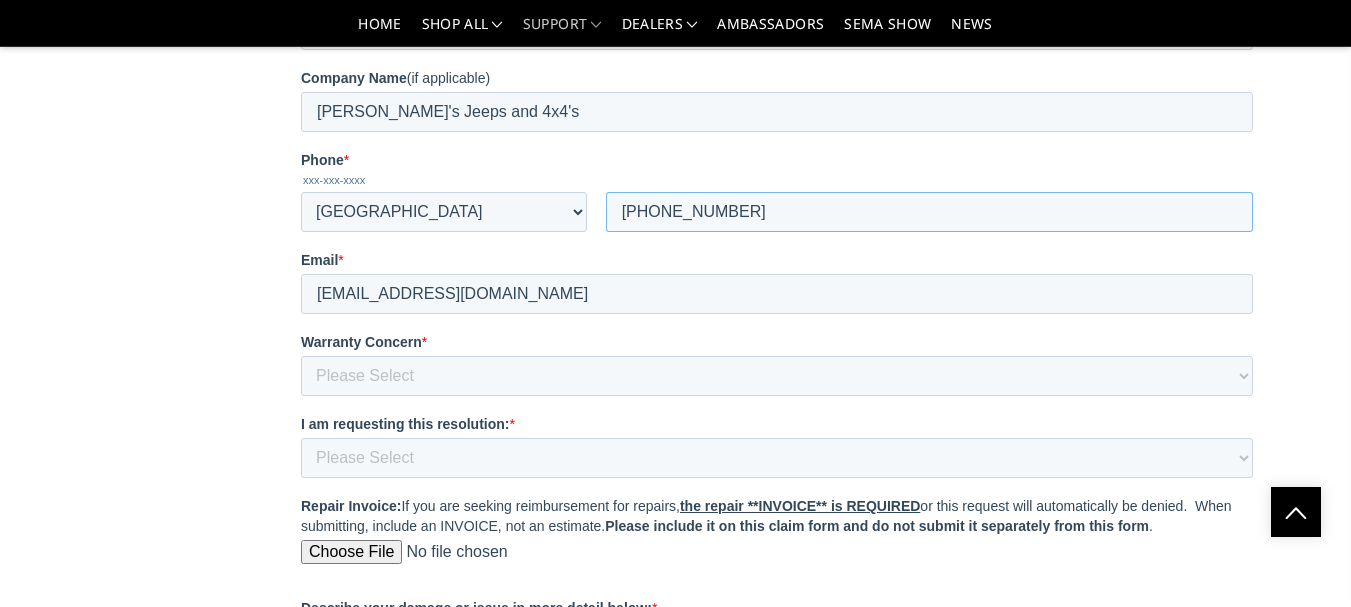 type on "+1 920-287-2876" 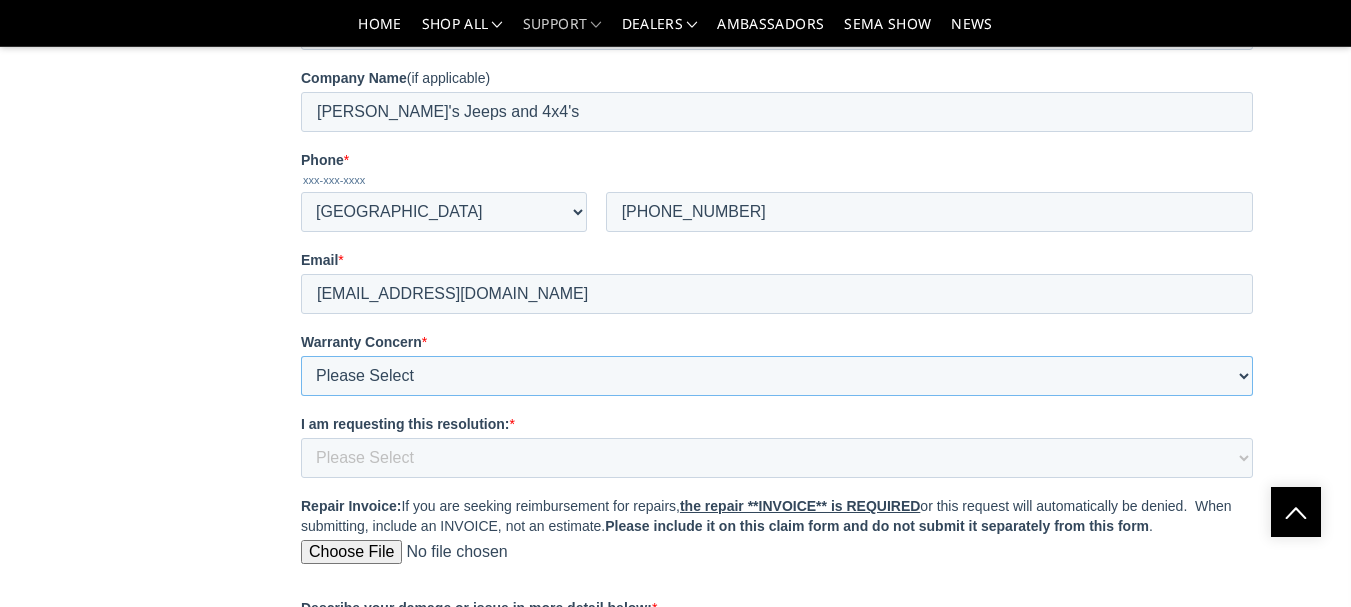 click on "Please Select Powder coat Weld quality Fitment Other" at bounding box center (777, 376) 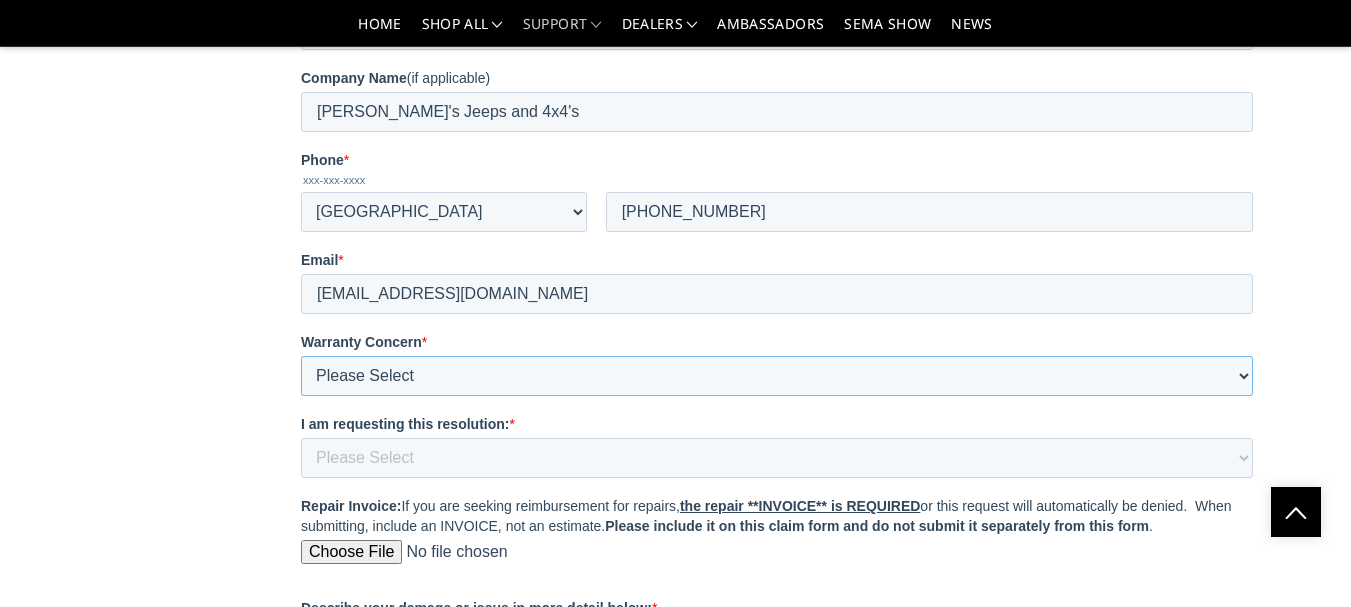 select on "Powder coat" 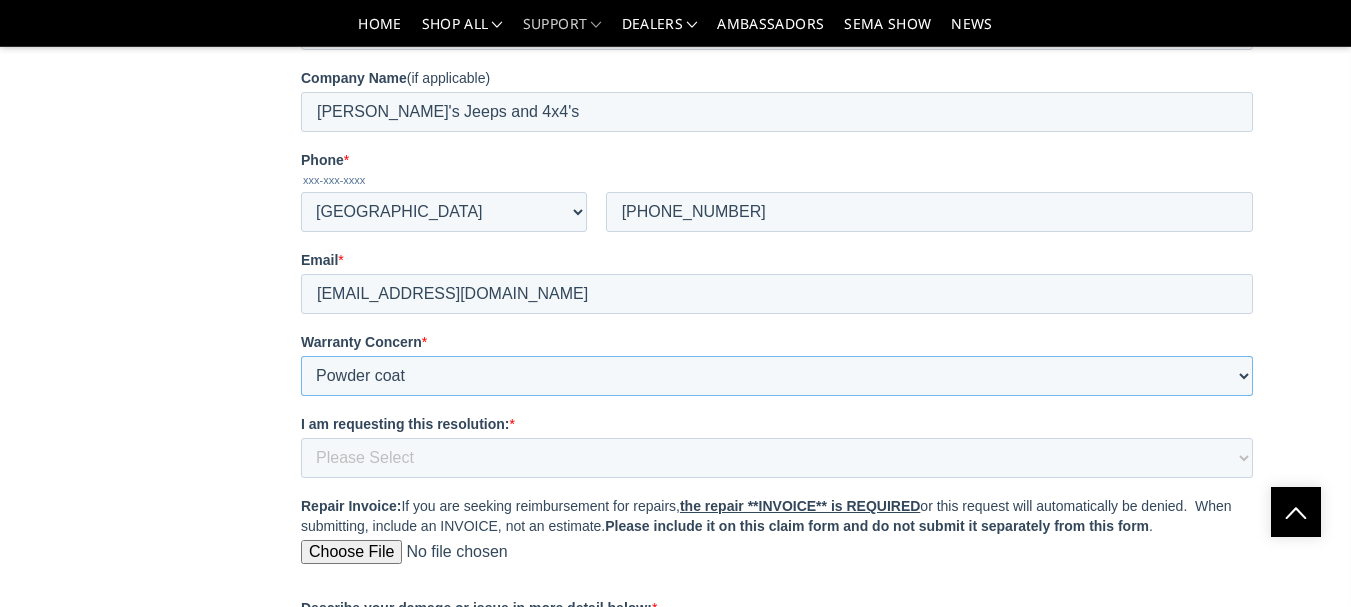 click on "Please Select Powder coat Weld quality Fitment Other" at bounding box center [777, 376] 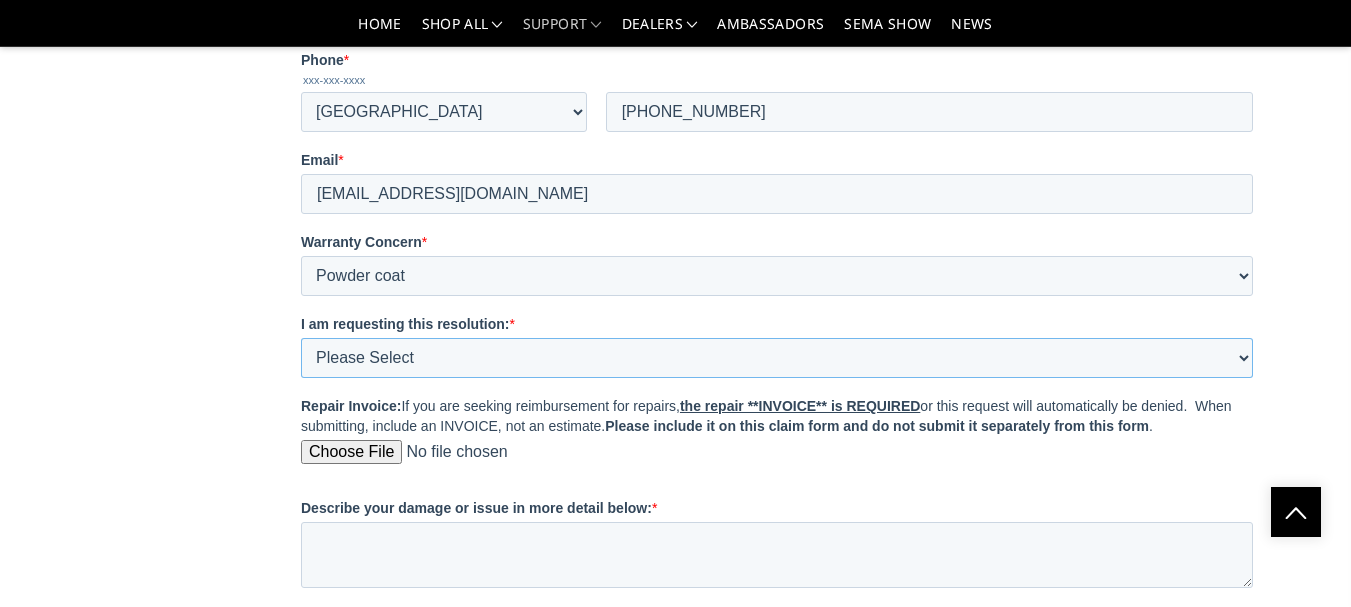 click on "Please Select I will repair the item locally and my repair estimate is attached below I would like Bodyguard to replace the item   No further action needed, just wanted you to be aware of my concern Other (describe in detail below)" at bounding box center (777, 358) 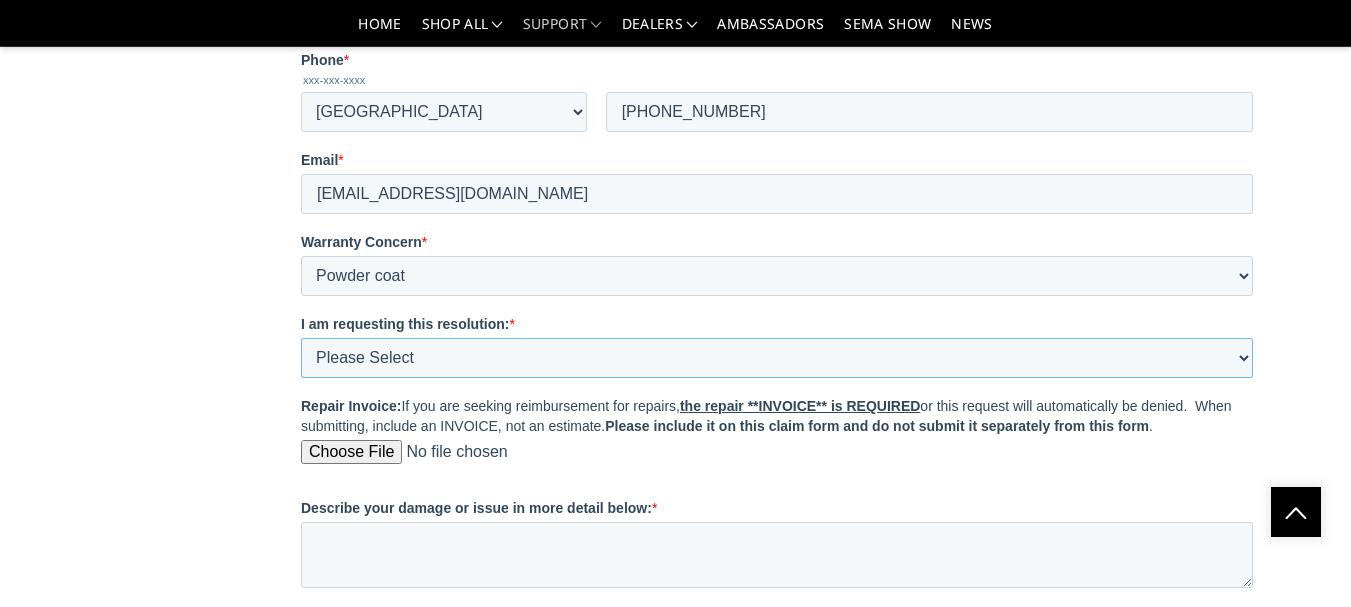 select on "I'd like to return the item to Bodyguard for repair, please advise next steps" 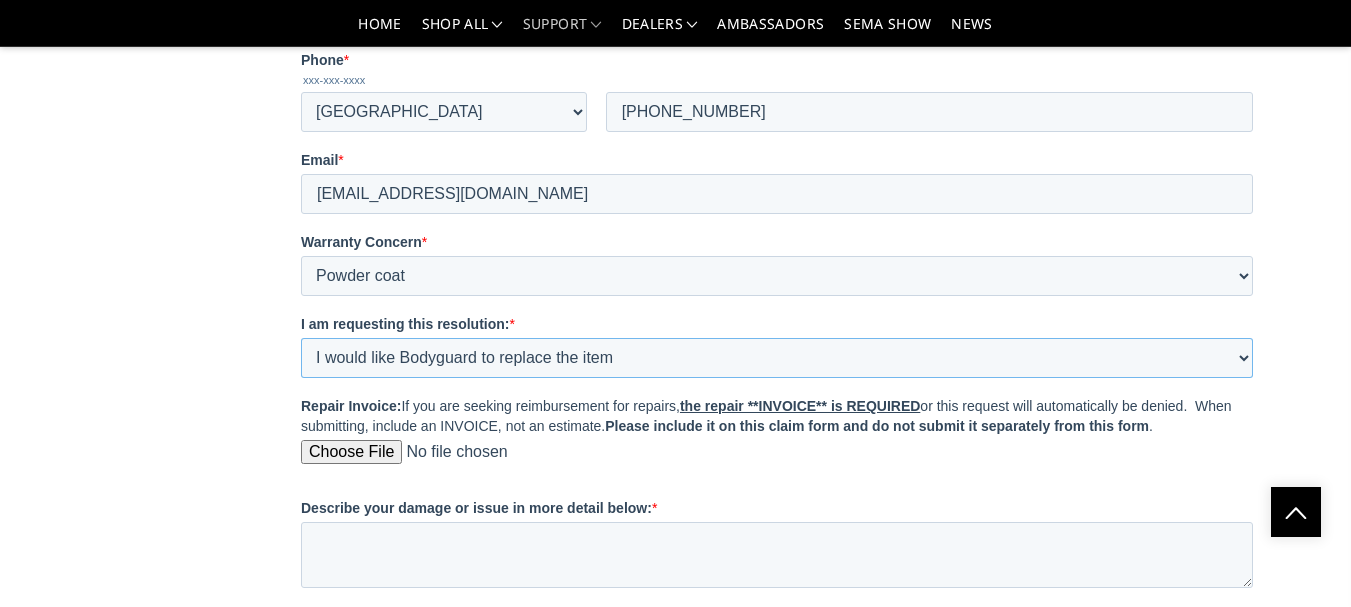 click on "Please Select I will repair the item locally and my repair estimate is attached below I would like Bodyguard to replace the item   No further action needed, just wanted you to be aware of my concern Other (describe in detail below)" at bounding box center [777, 358] 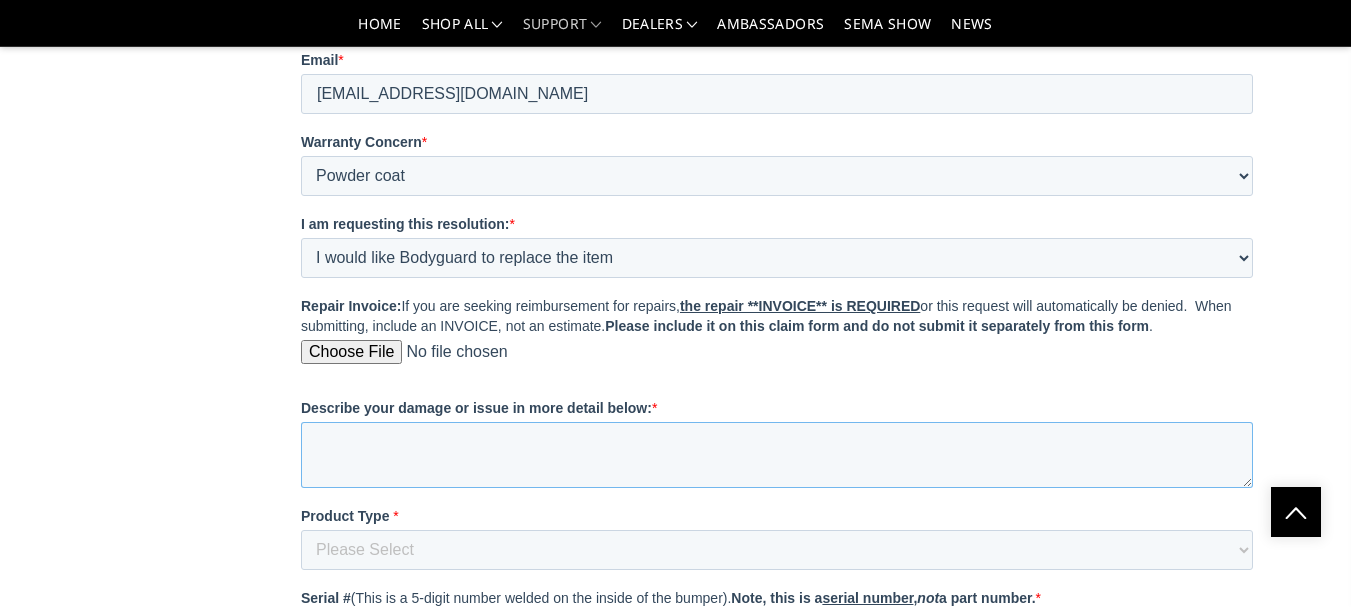 click on "Describe your damage or issue in more detail below: *" at bounding box center [777, 455] 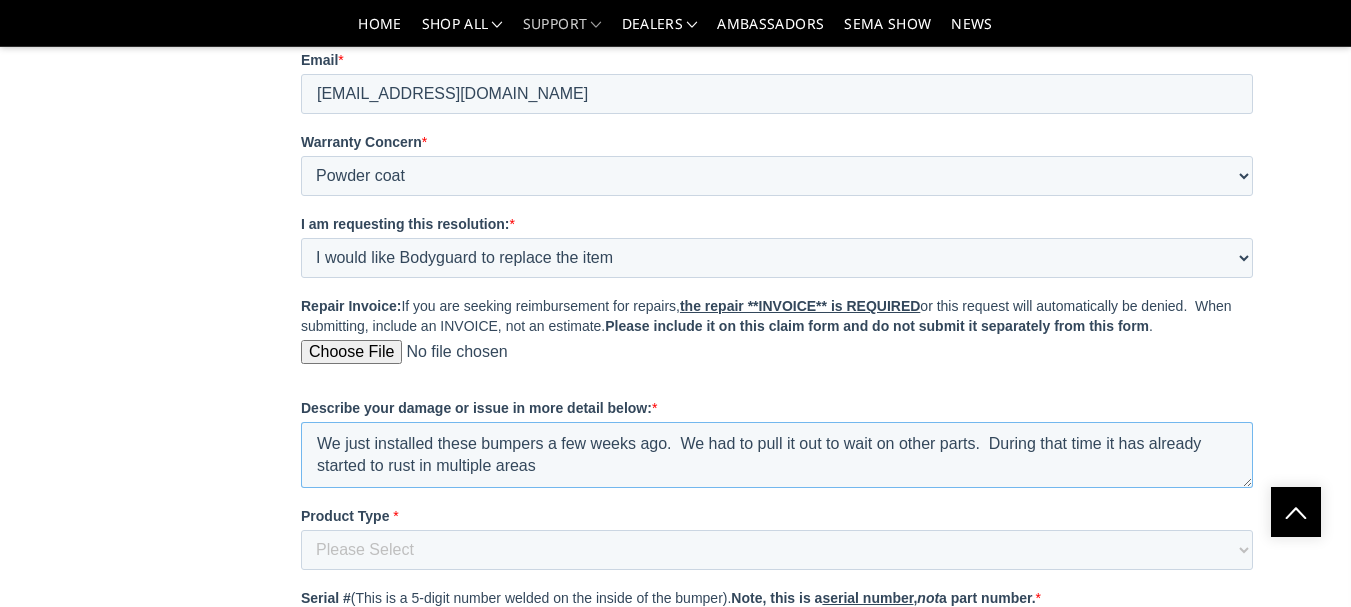 click on "We just installed these bumpers a few weeks ago.  We had to pull it out to wait on other parts.  During that time it has already started to rust in multiple areas" at bounding box center [777, 455] 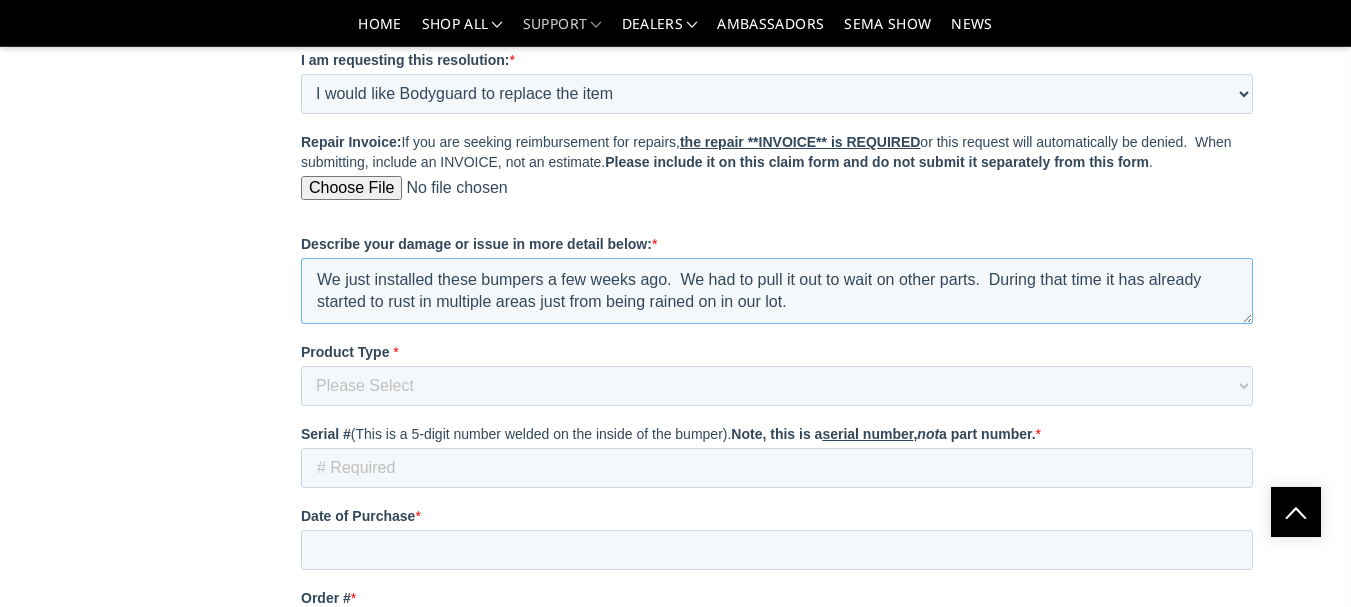 scroll, scrollTop: 3000, scrollLeft: 0, axis: vertical 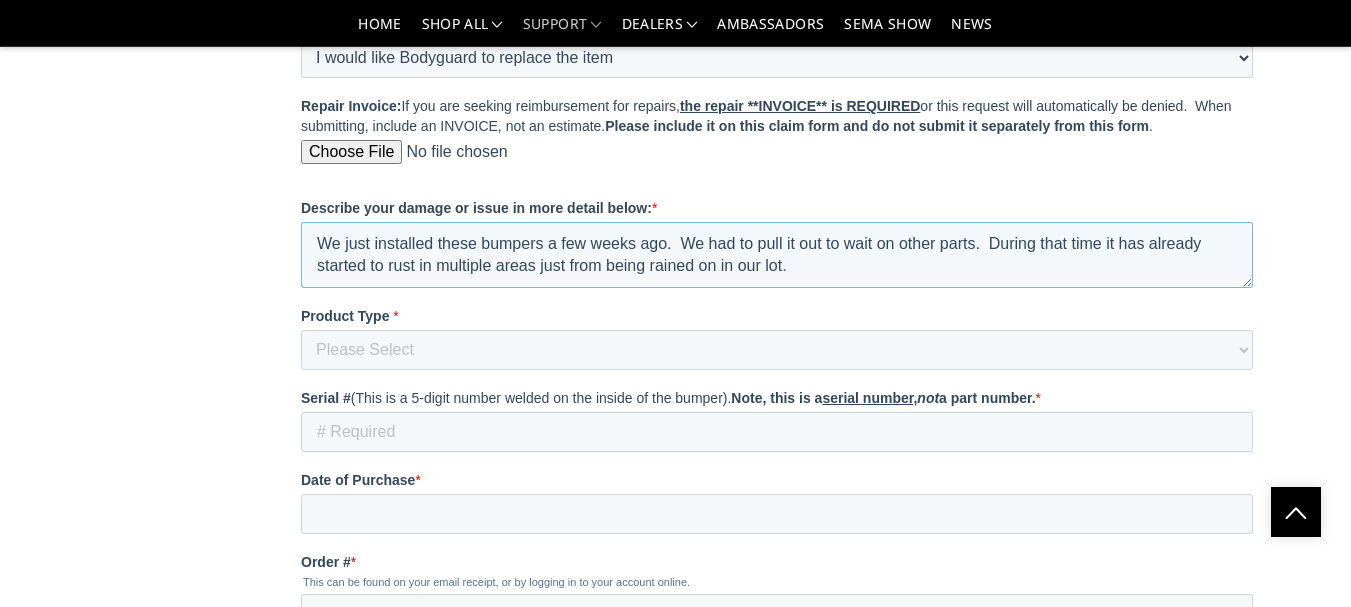 type on "We just installed these bumpers a few weeks ago.  We had to pull it out to wait on other parts.  During that time it has already started to rust in multiple areas just from being rained on in our lot." 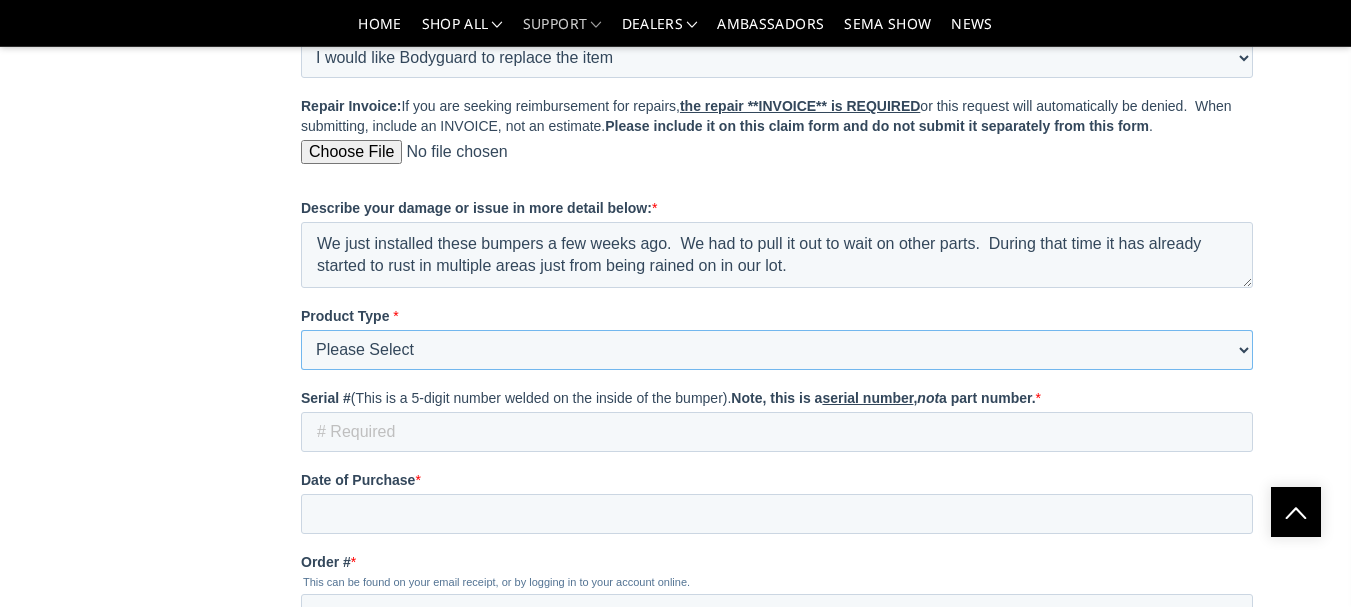 click on "Please Select Front & Rear Bumper Front only Rear only Steps Body Armor   Accessory/Winch/Lighting Light Brackets  Other" at bounding box center [777, 350] 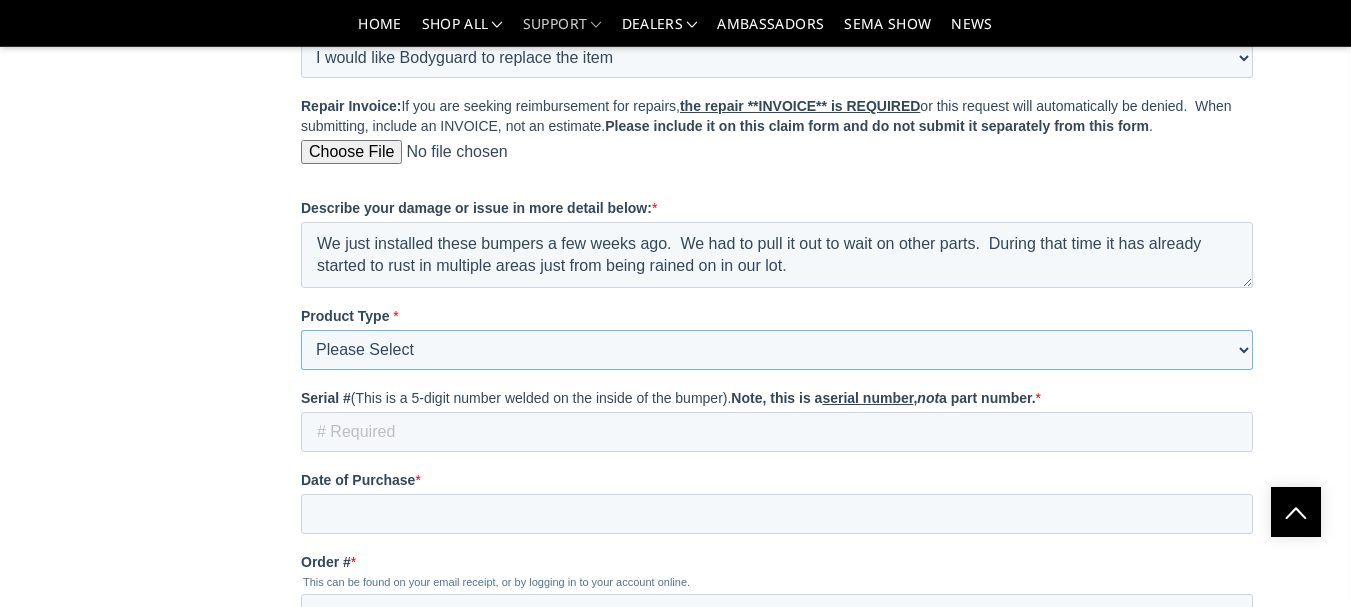 select on "Front & Rear Bumper" 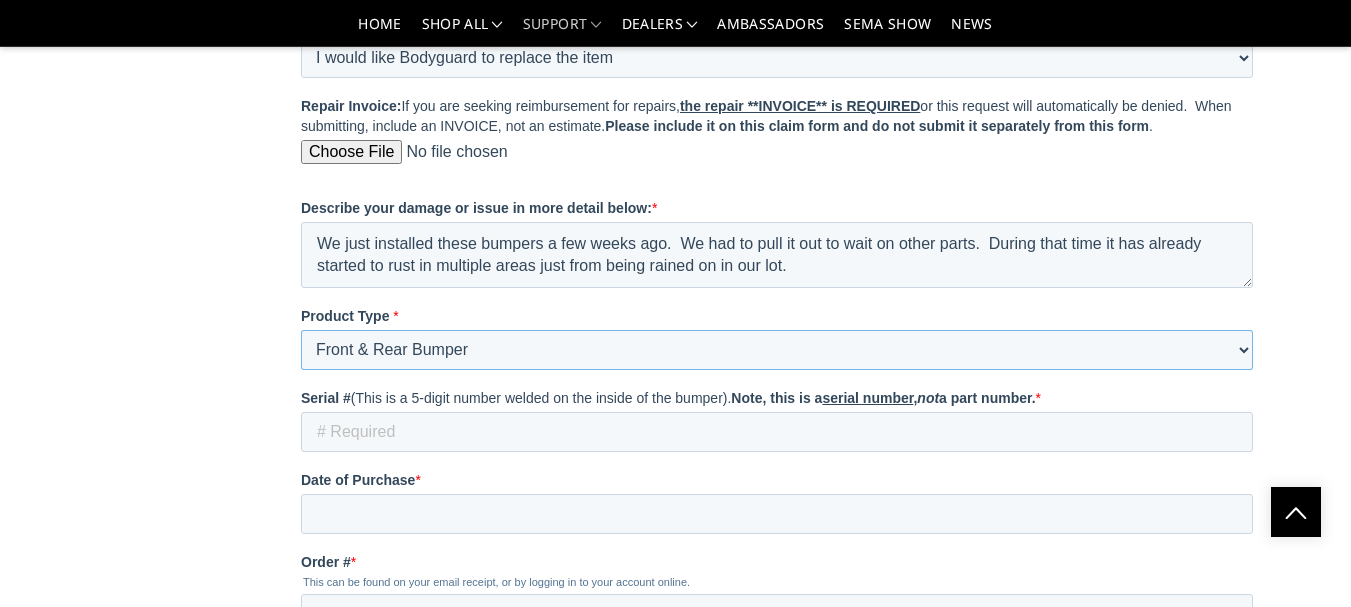 click on "Please Select Front & Rear Bumper Front only Rear only Steps Body Armor   Accessory/Winch/Lighting Light Brackets  Other" at bounding box center (777, 350) 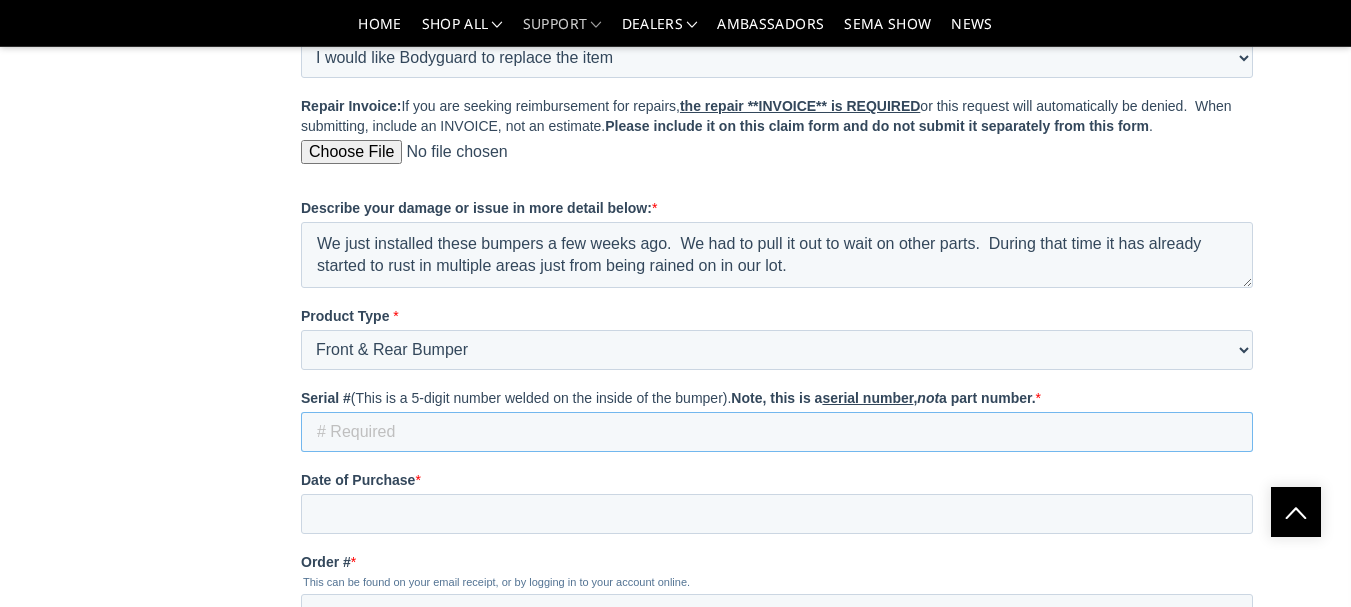 click on "Serial #    (This is a 5-digit number welded on the inside of the bumper).   Note, this is a  serial number ,  not  a part number. *" at bounding box center (777, 432) 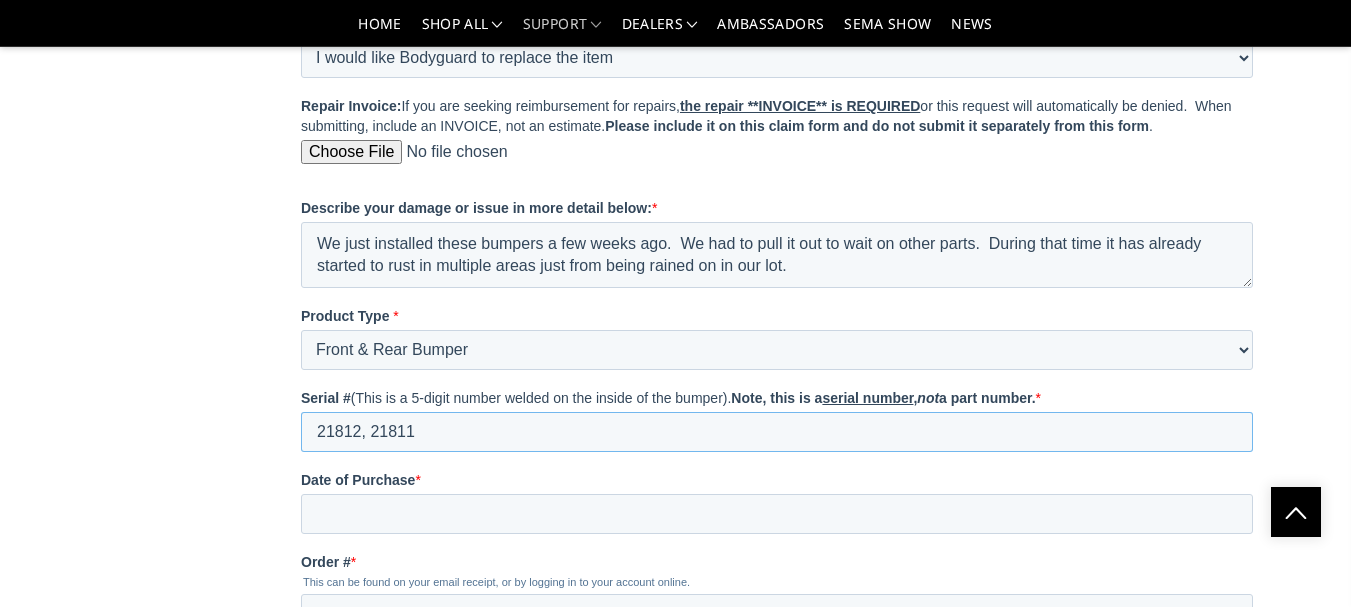drag, startPoint x: 362, startPoint y: 496, endPoint x: 404, endPoint y: 496, distance: 42 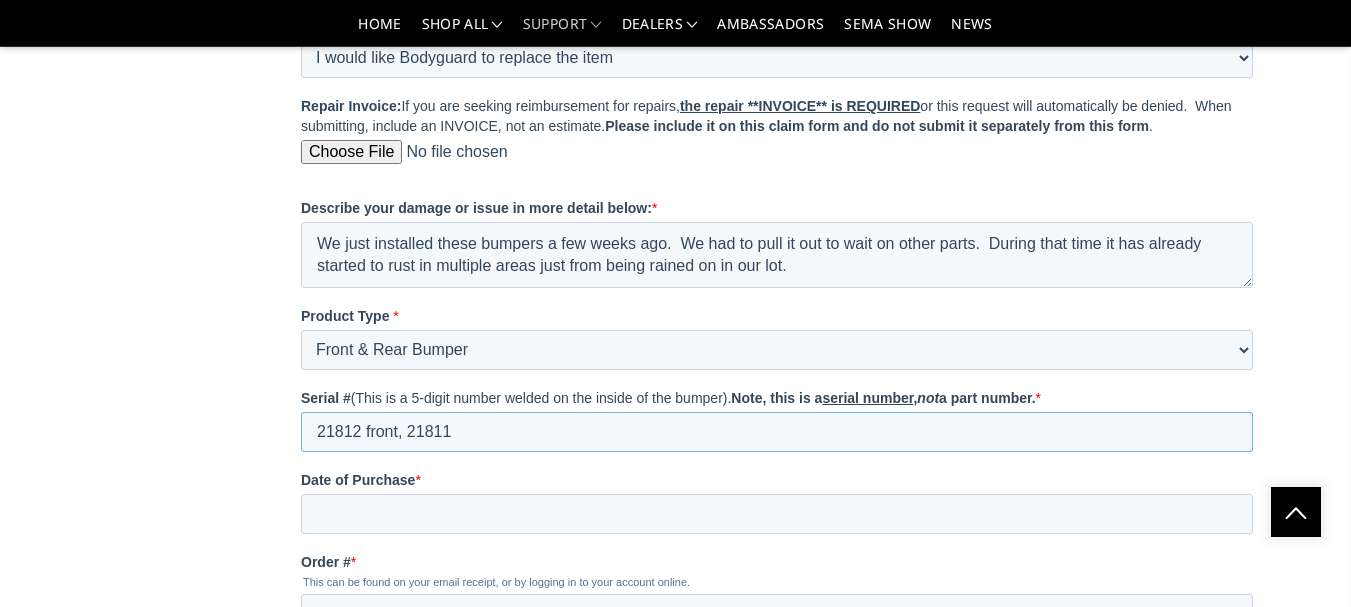 click on "21812 front, 21811" at bounding box center [777, 432] 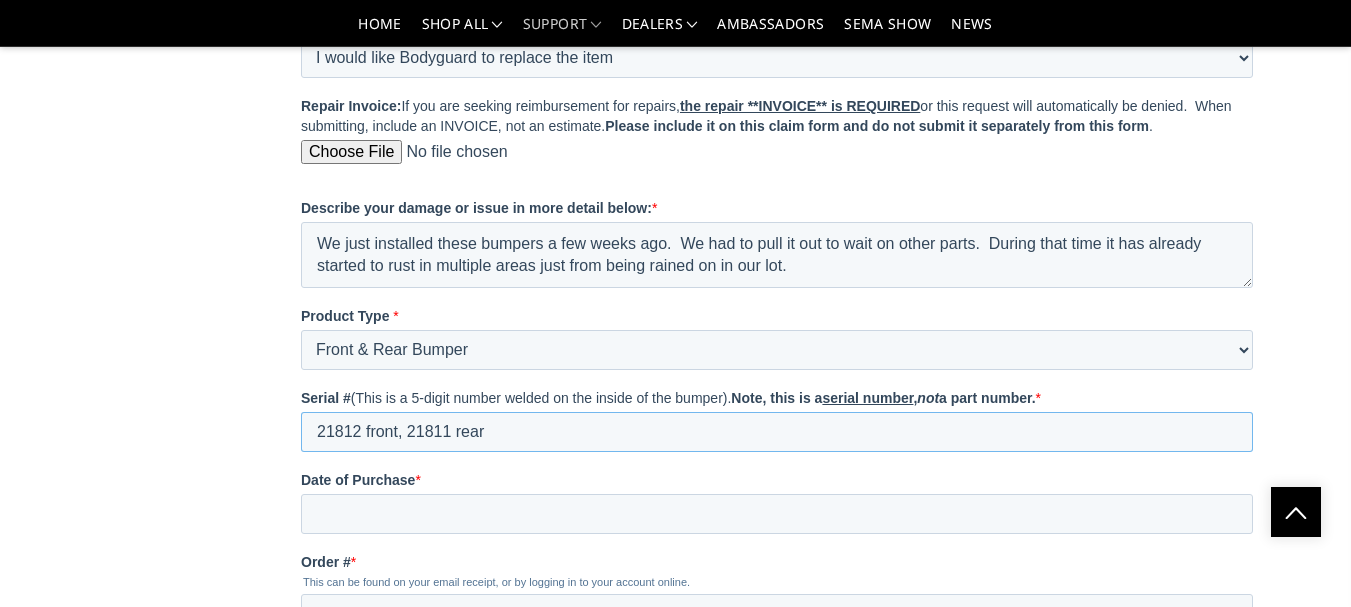 type on "21812 front, 21811 rear" 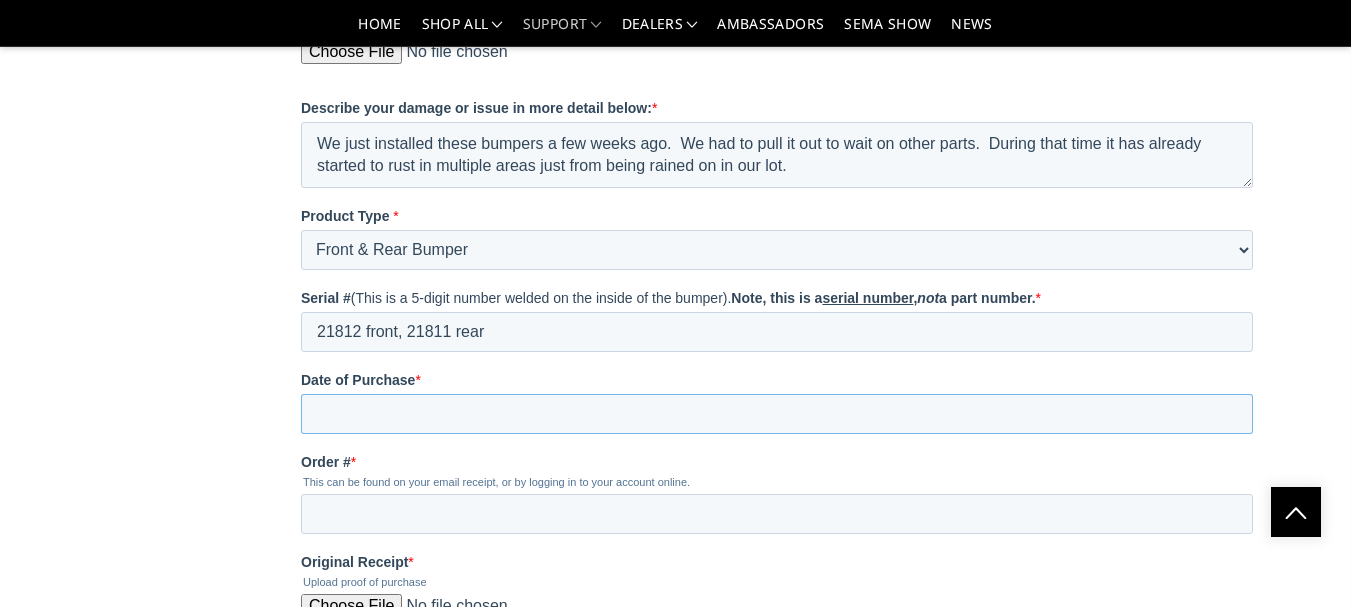 click on "Date of Purchase *" at bounding box center (777, 414) 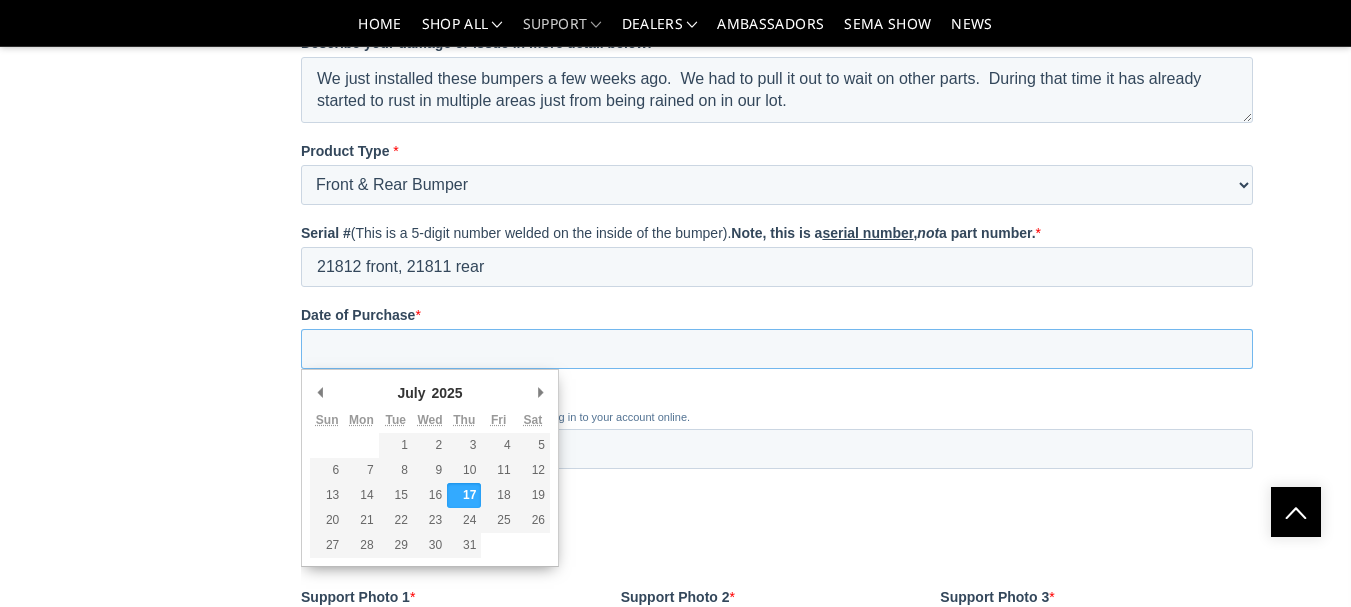 scroll, scrollTop: 3200, scrollLeft: 0, axis: vertical 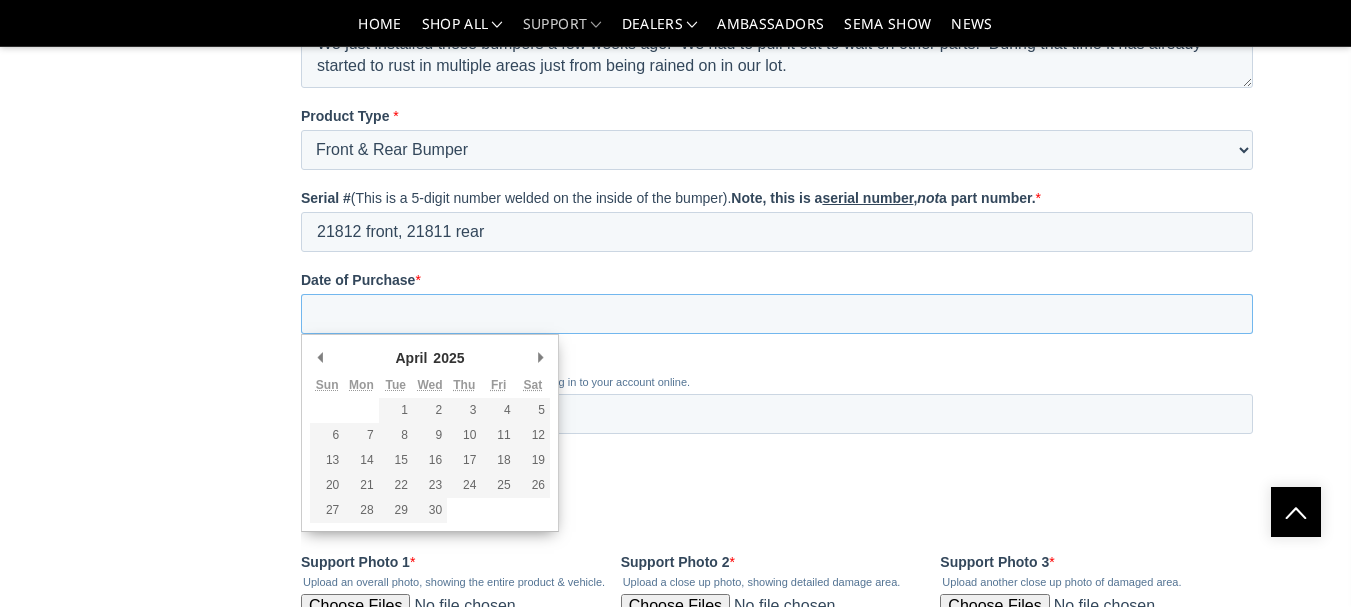 type on "2025-04-21" 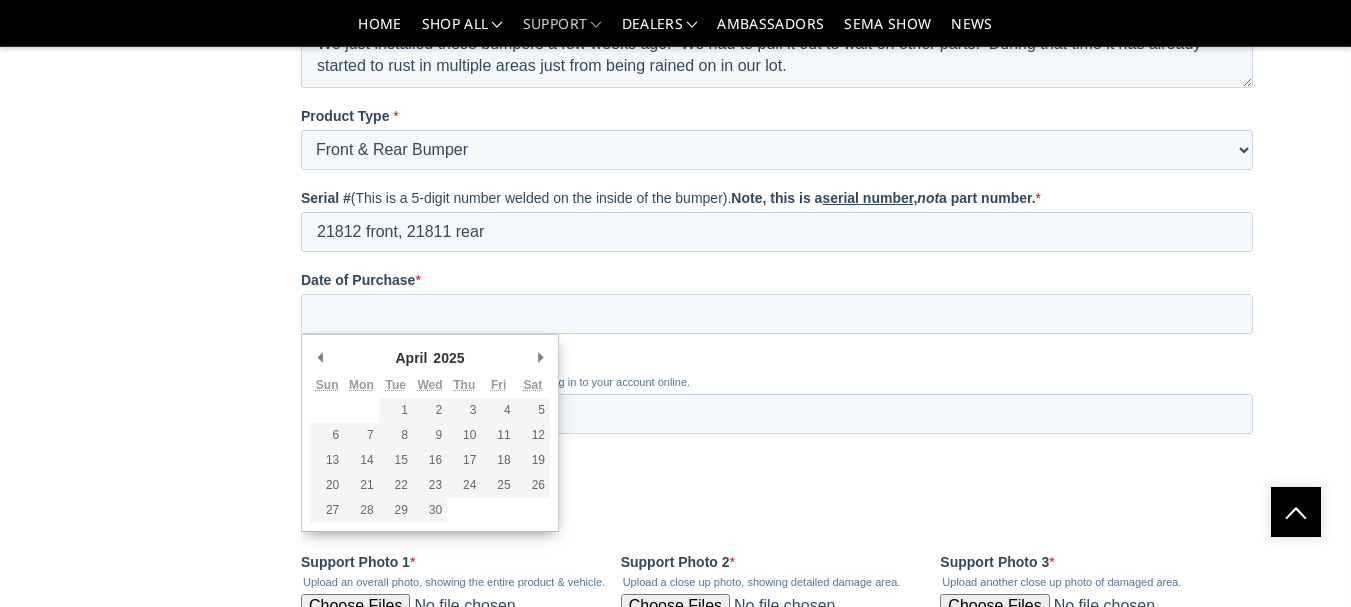 type on "04-21-2025" 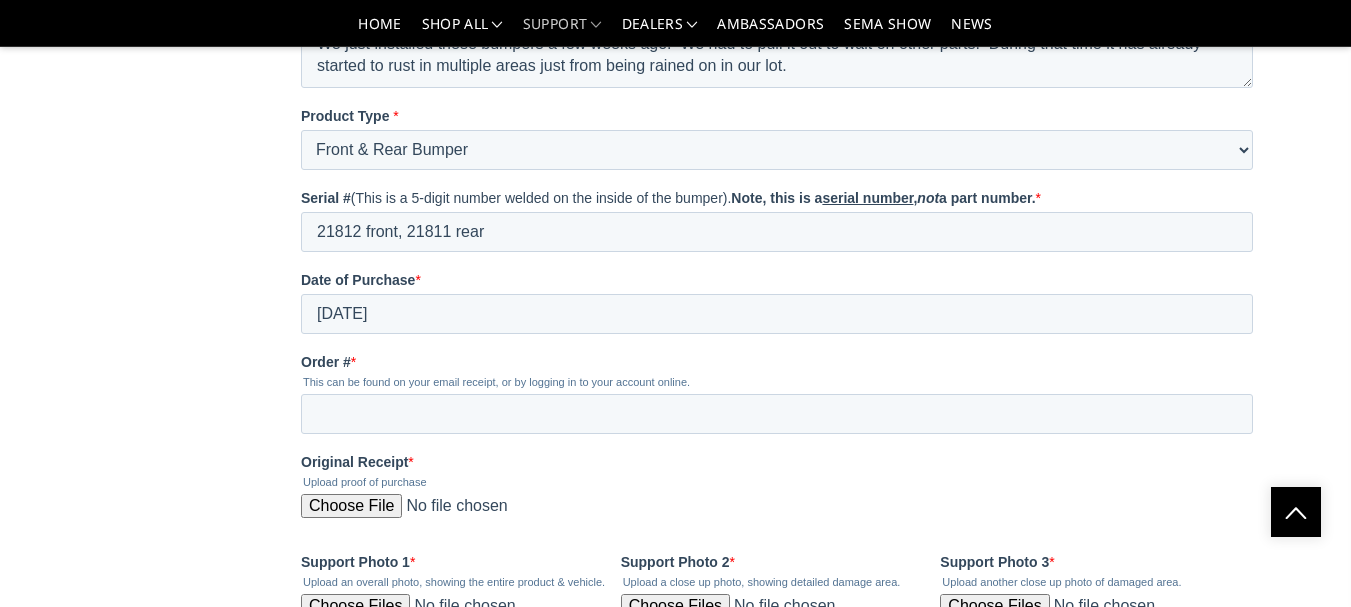scroll, scrollTop: 3300, scrollLeft: 0, axis: vertical 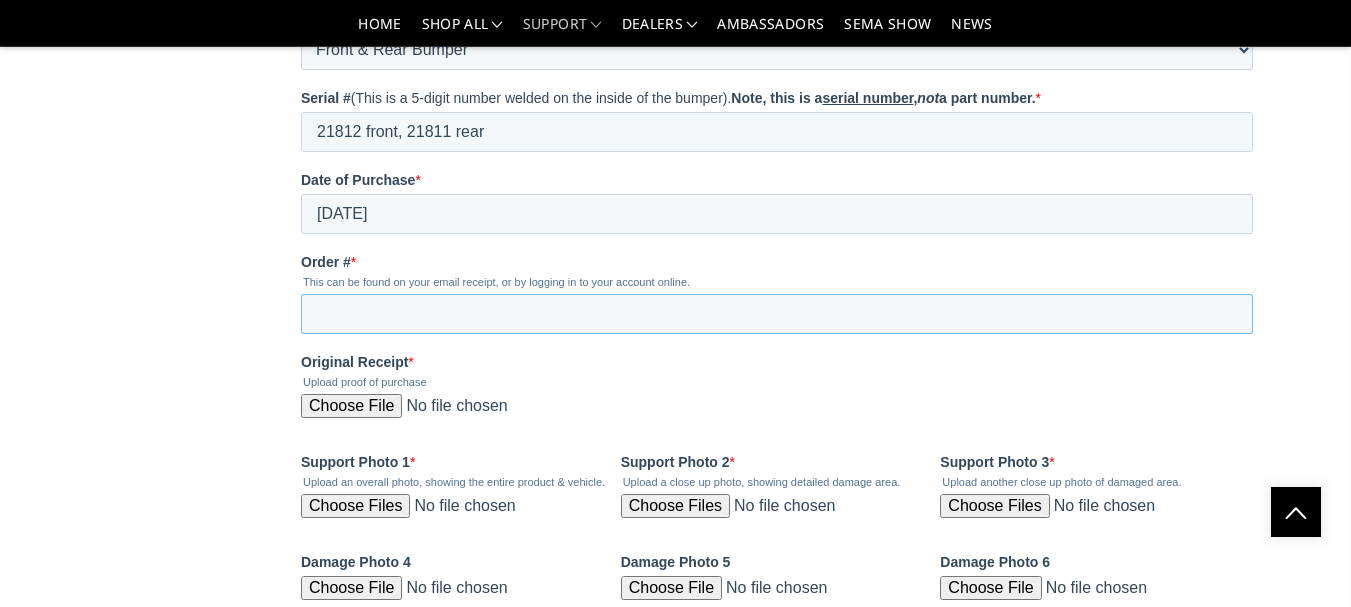 click on "Order #   *" at bounding box center (777, 314) 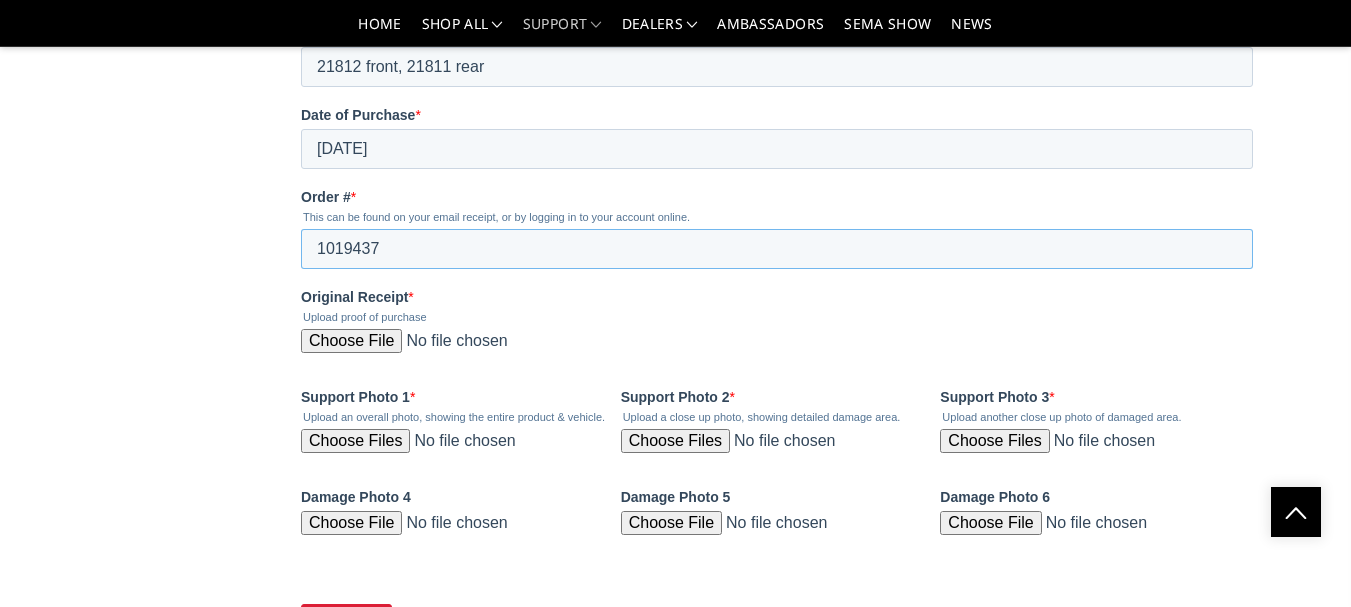 scroll, scrollTop: 3400, scrollLeft: 0, axis: vertical 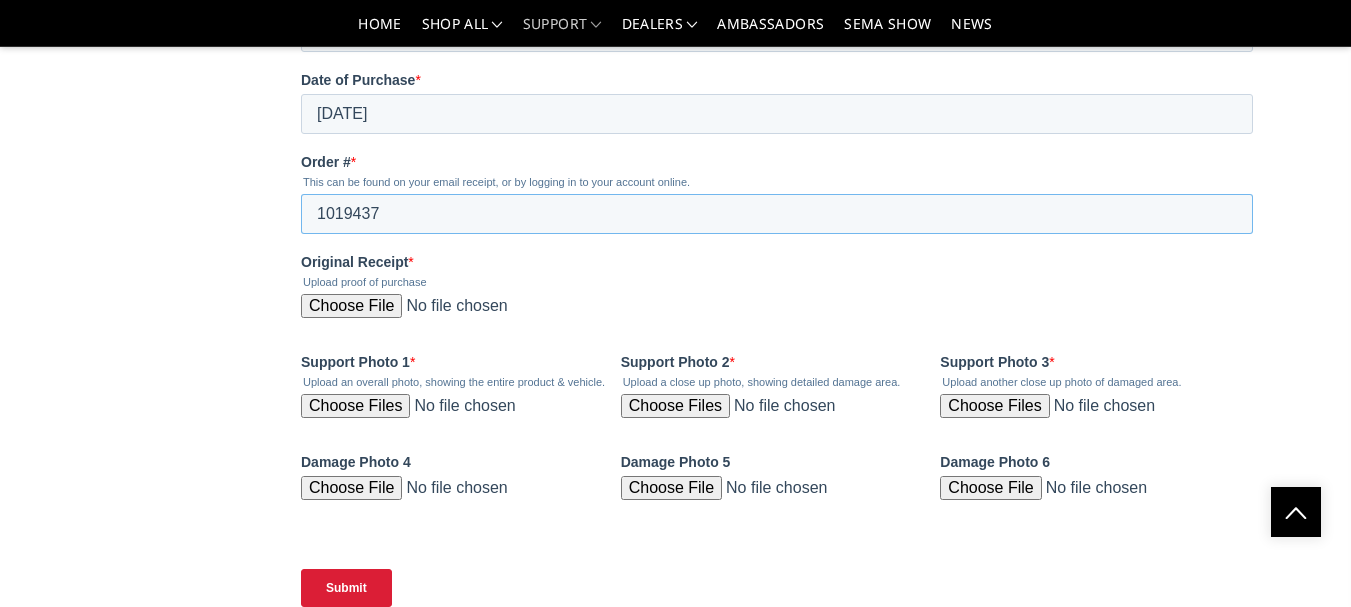 type on "1019437" 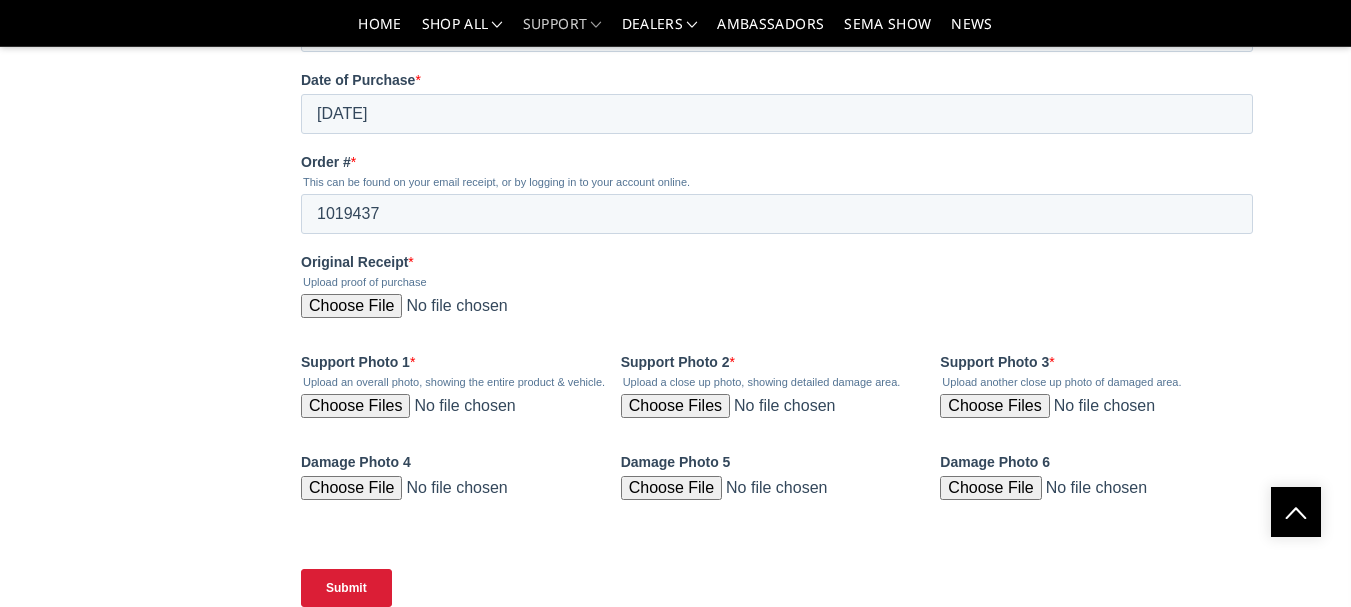 click on "Original Receipt *" at bounding box center [777, 314] 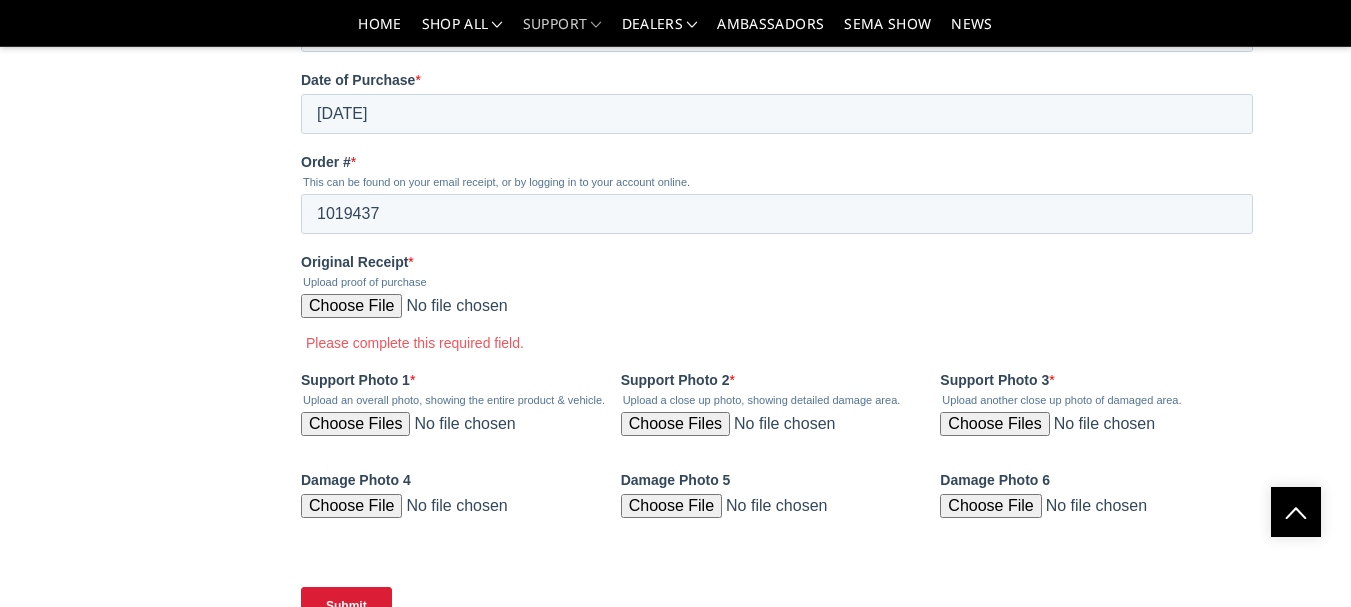 click on "Original Receipt *" at bounding box center [777, 314] 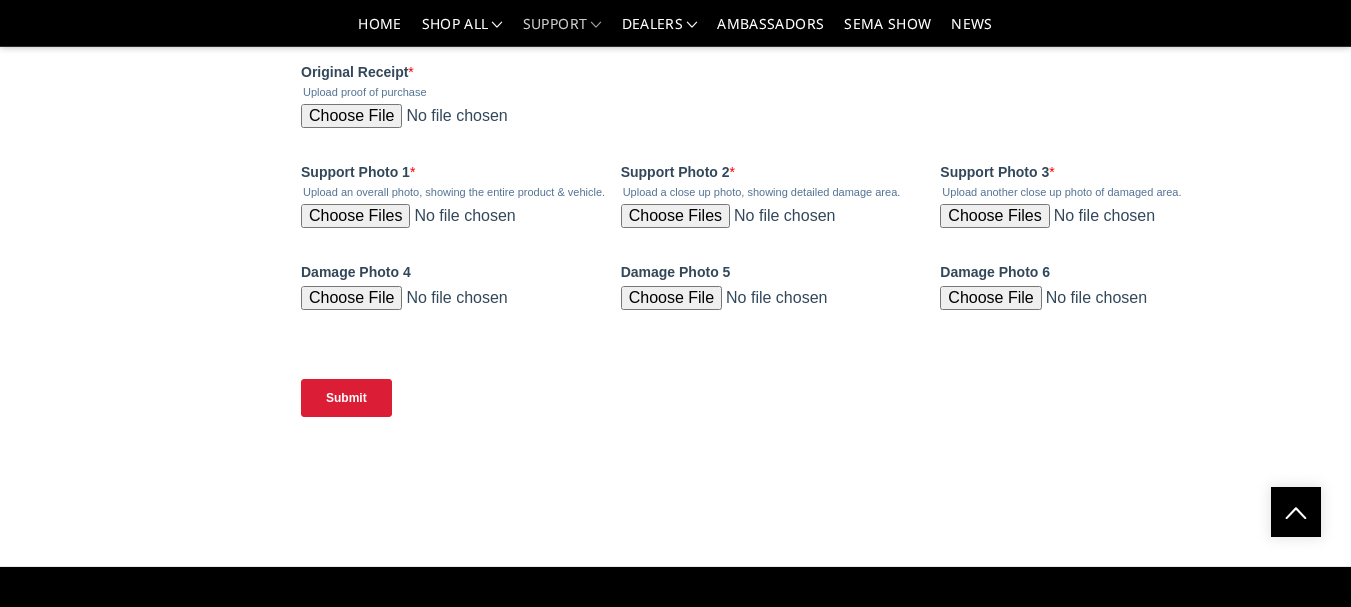 scroll, scrollTop: 3600, scrollLeft: 0, axis: vertical 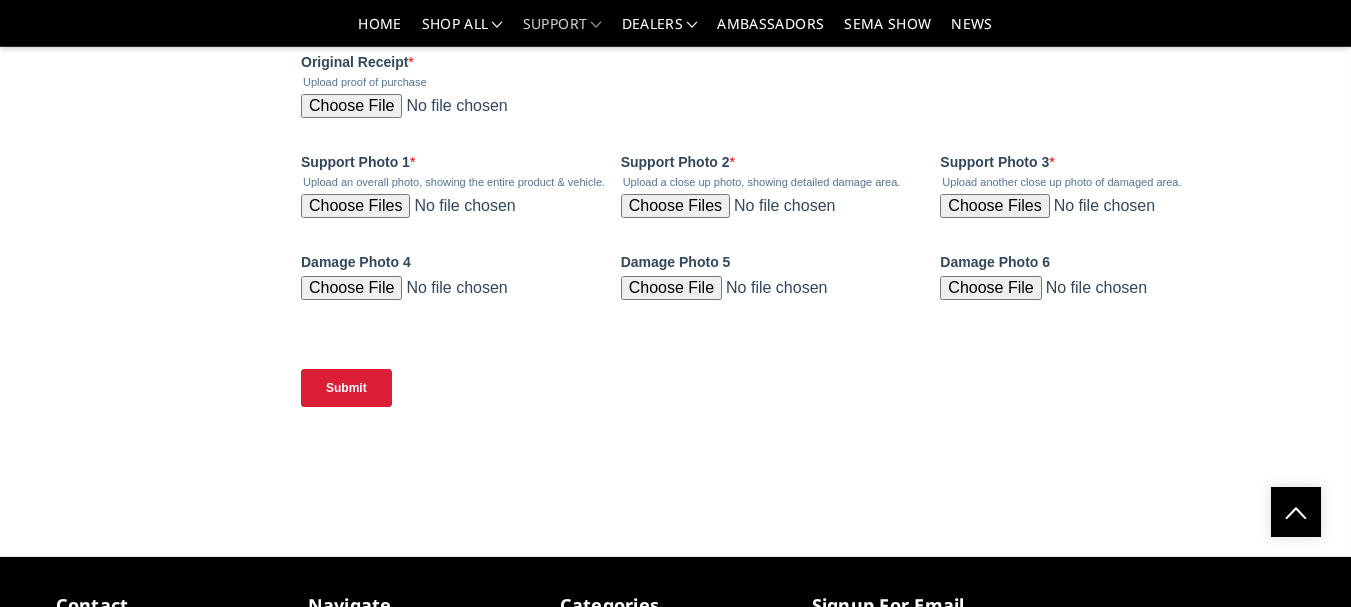 click on "Support Photo 1 *" at bounding box center [441, 214] 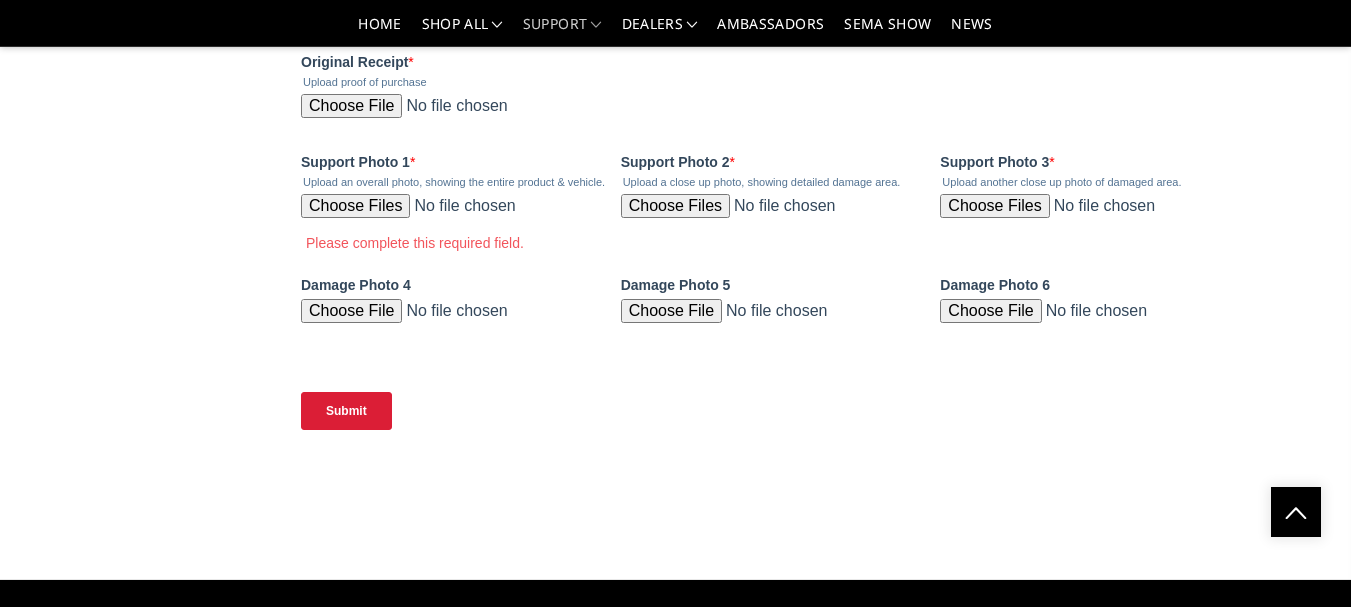 type on "C:\fakepath\20250717_154142.jpg" 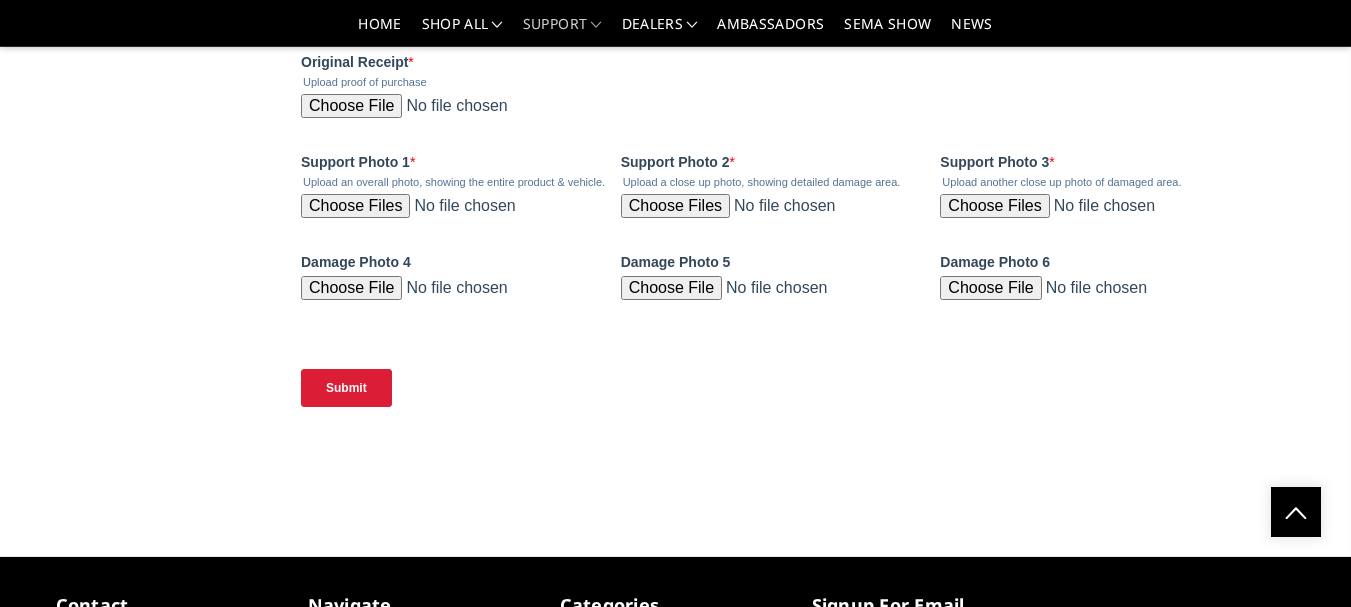 click on "Support Photo 2 *" at bounding box center (761, 214) 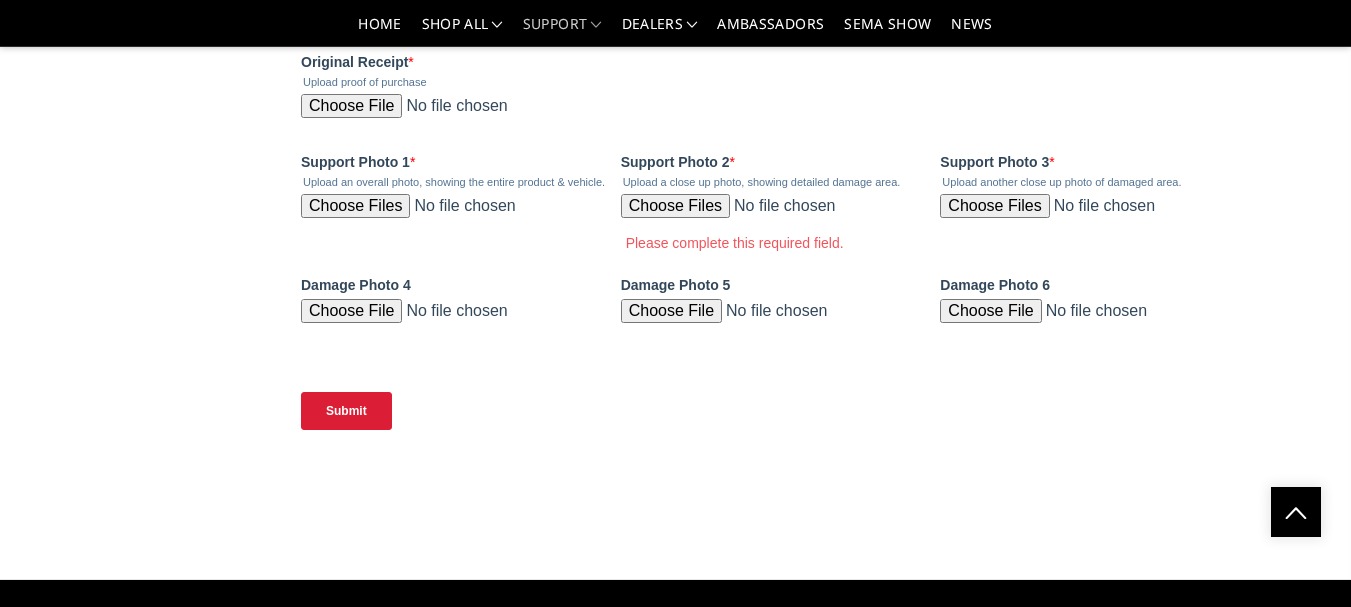 type on "C:\fakepath\20250717_153956.jpg" 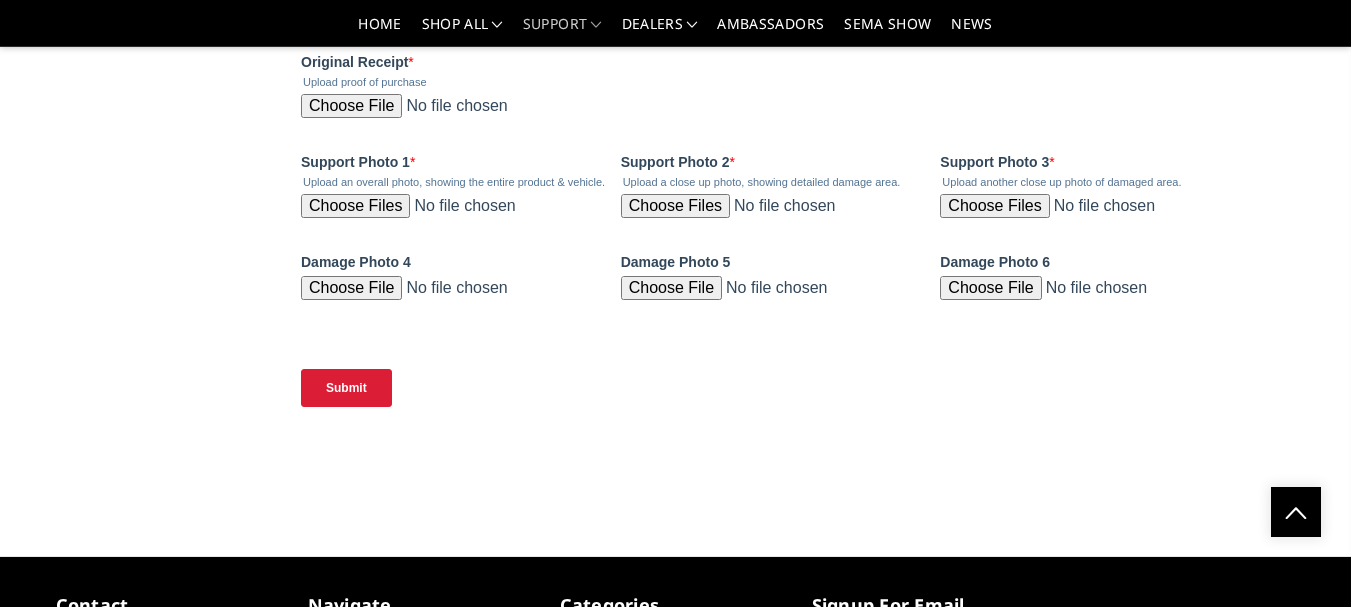 click on "Support Photo 3 *" at bounding box center (1096, 214) 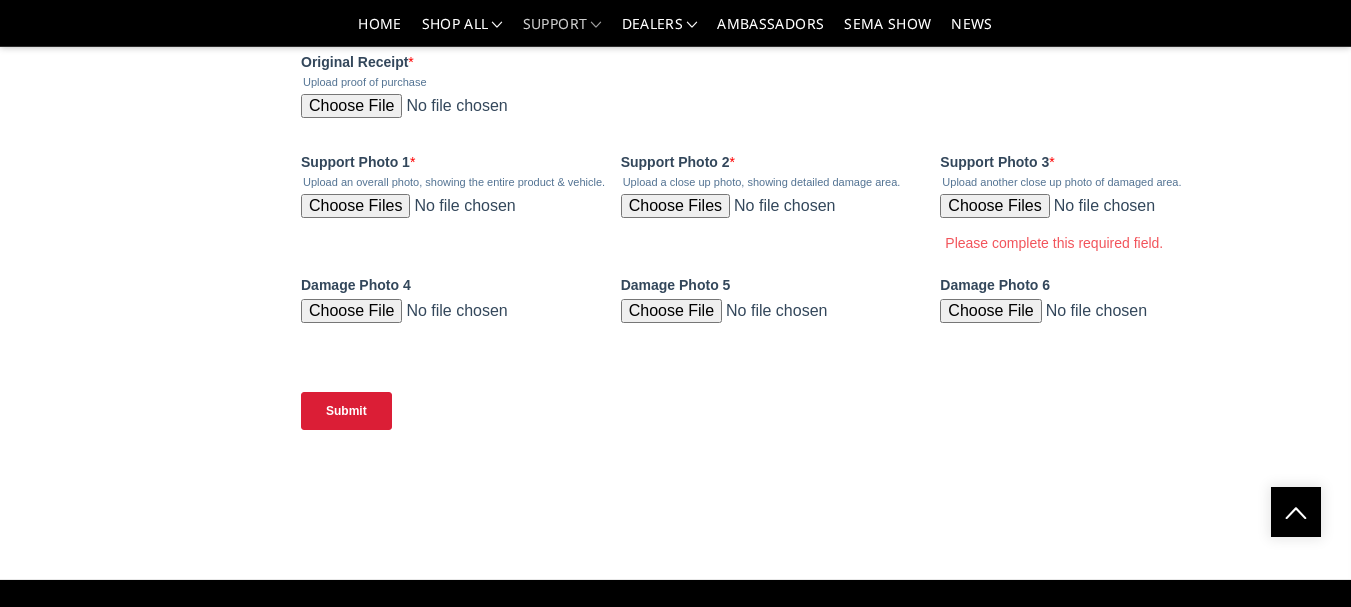 type on "C:\fakepath\20250717_154100.jpg" 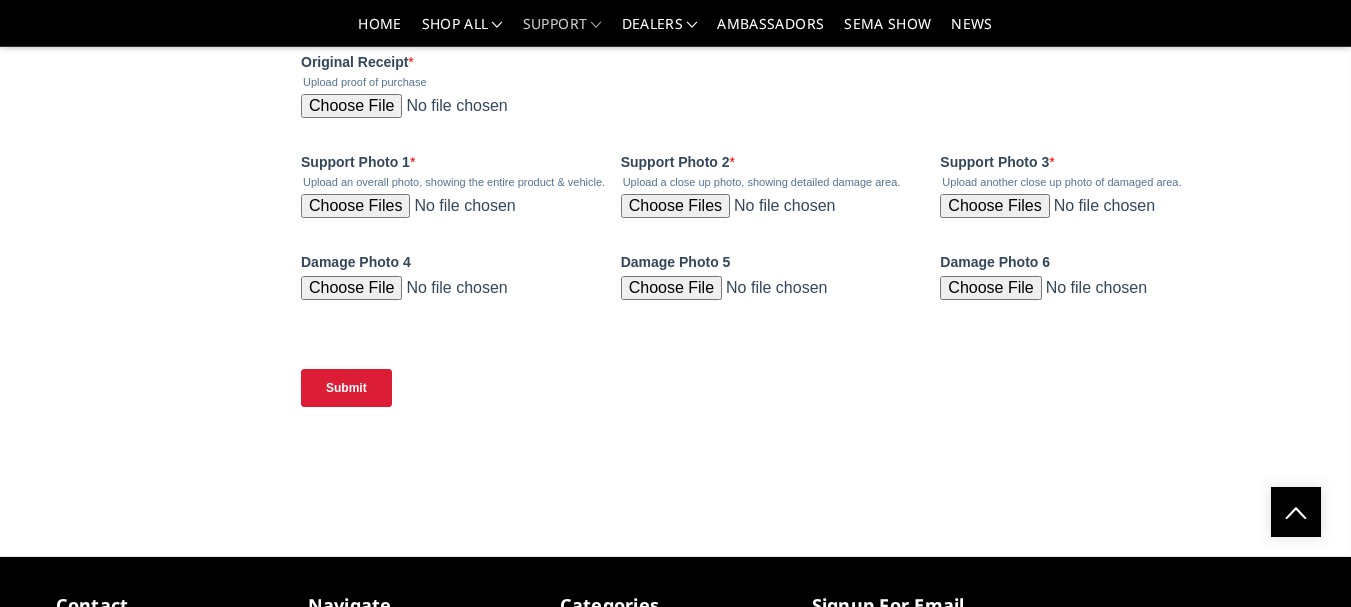click on "Damage Photo 5" at bounding box center [761, 296] 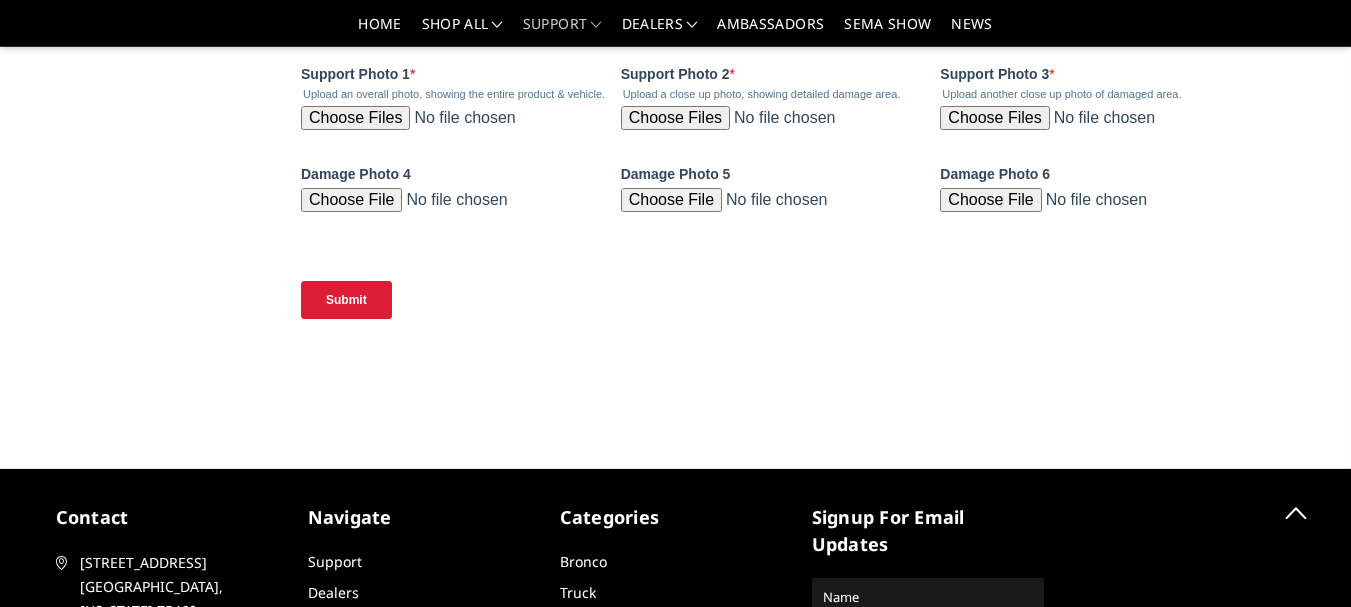 scroll, scrollTop: 3700, scrollLeft: 0, axis: vertical 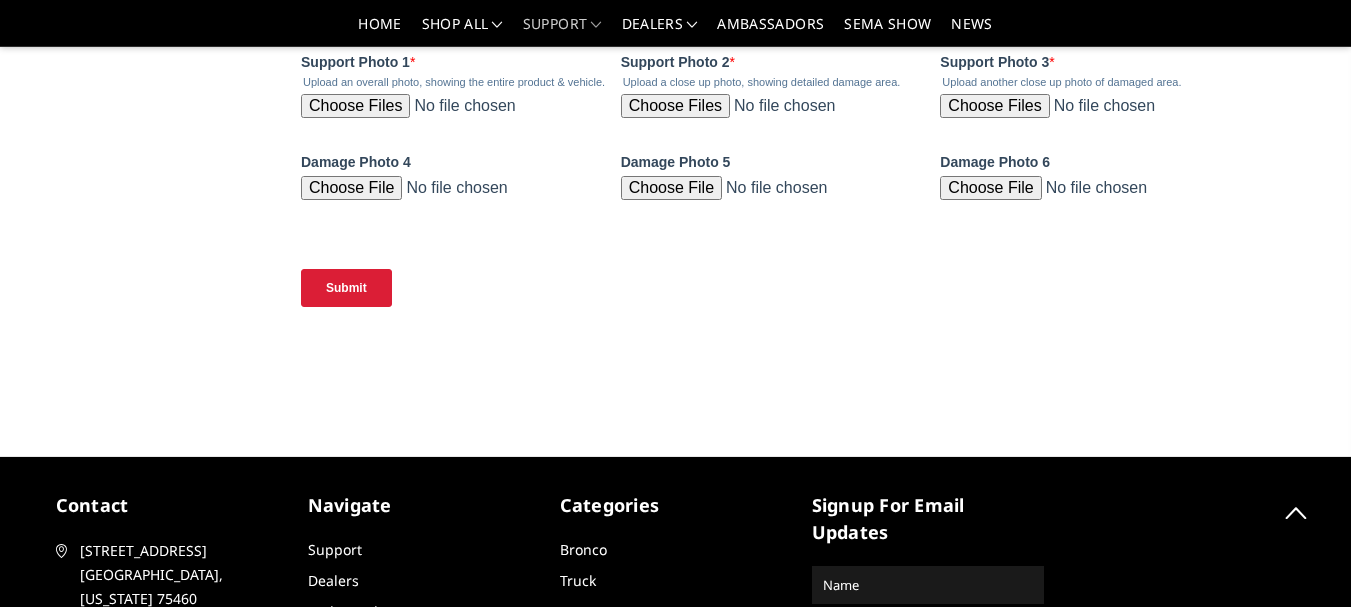 click on "Submit" at bounding box center (346, 288) 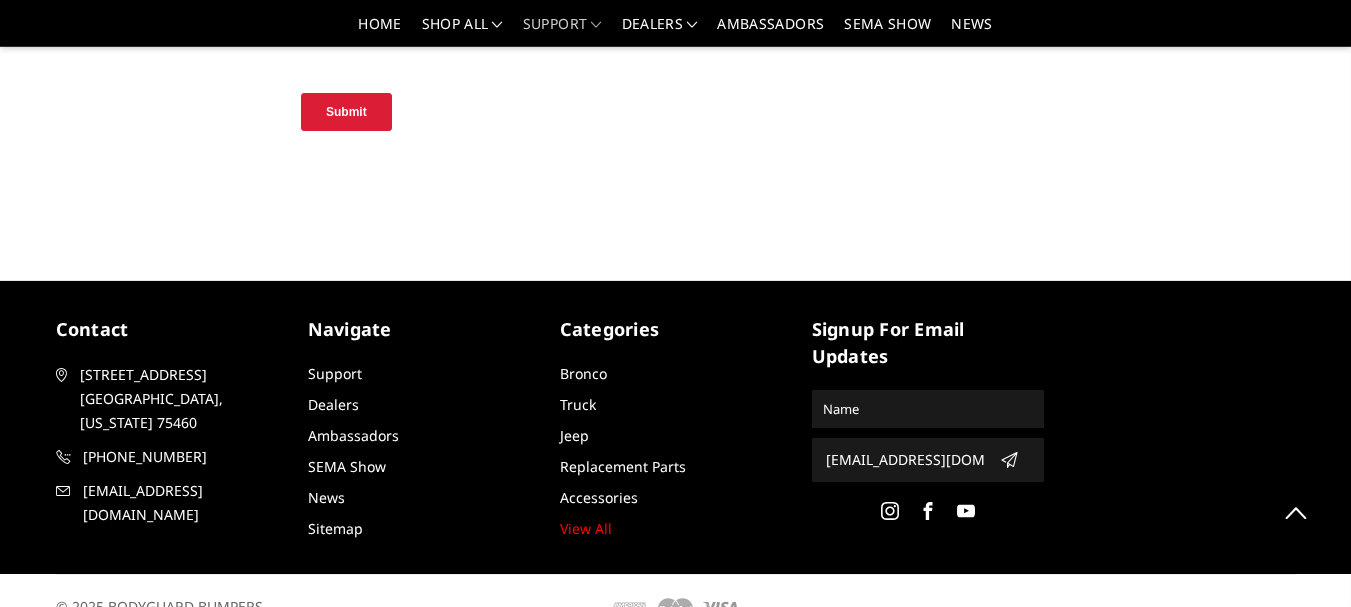 scroll, scrollTop: 3912, scrollLeft: 0, axis: vertical 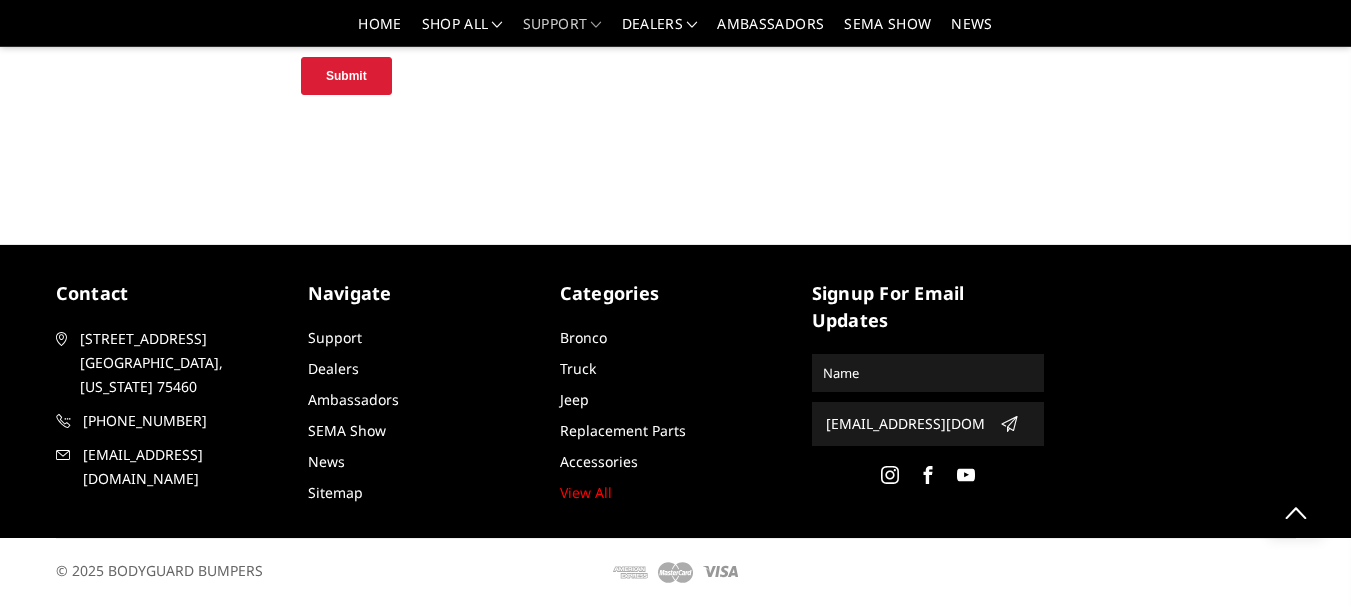 click on "Submit" at bounding box center [346, 76] 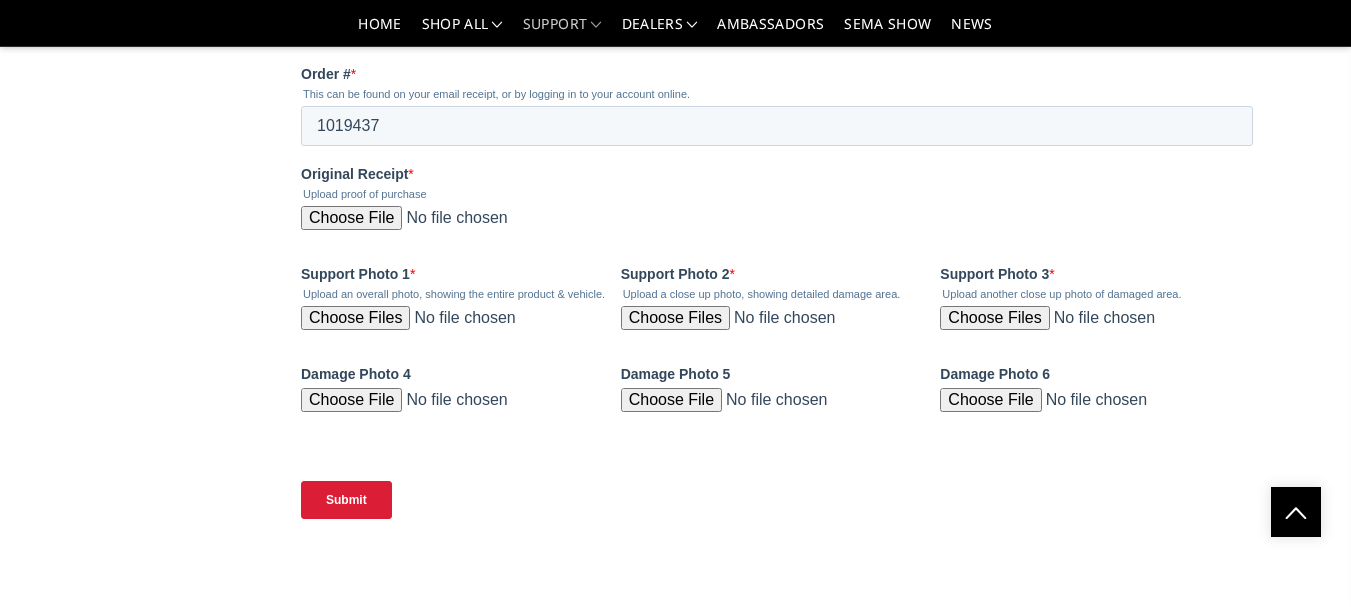 scroll, scrollTop: 3512, scrollLeft: 0, axis: vertical 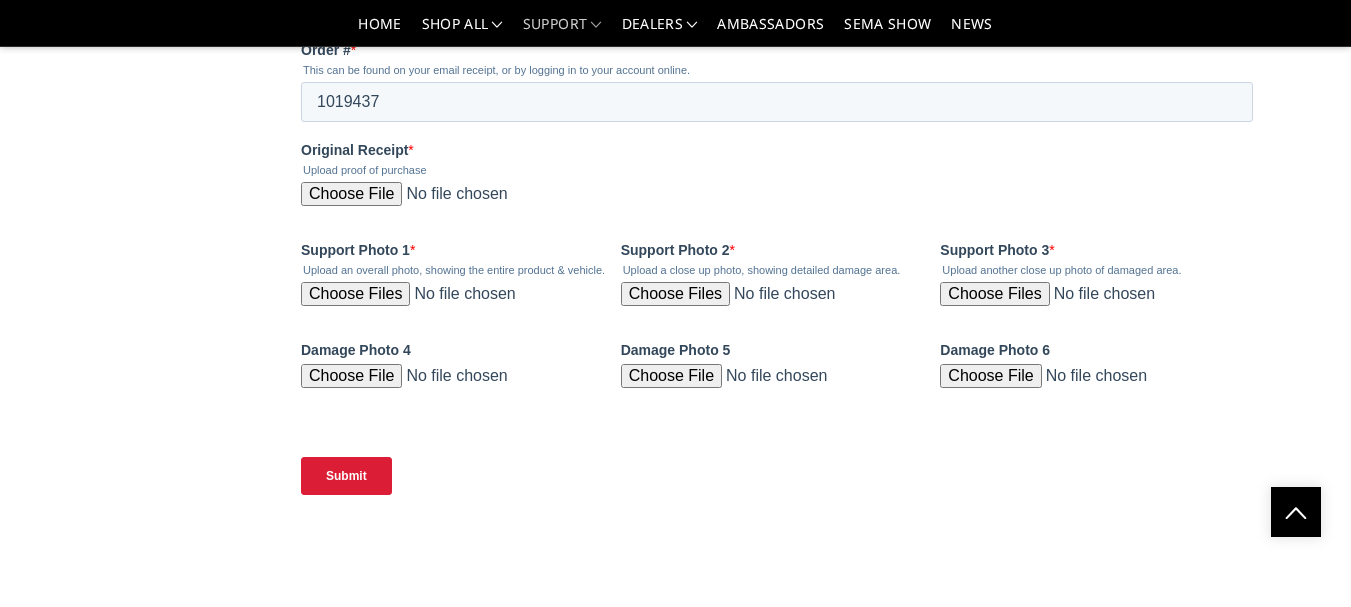 click on "Submit" at bounding box center (346, 476) 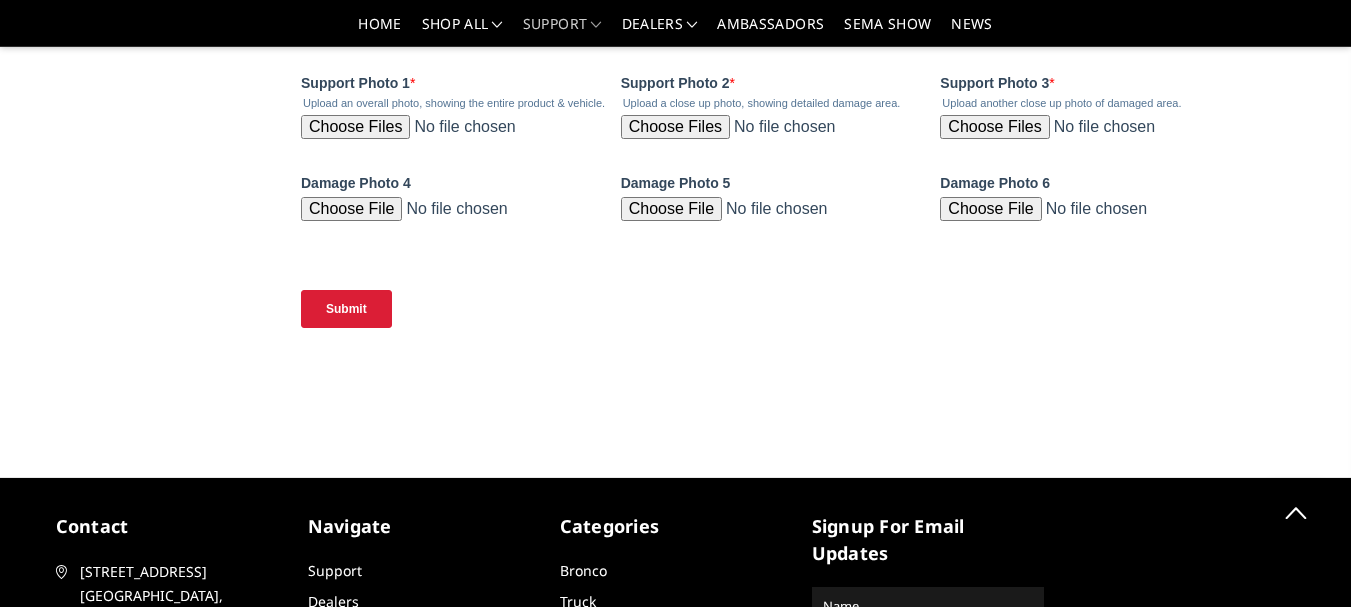 scroll, scrollTop: 3712, scrollLeft: 0, axis: vertical 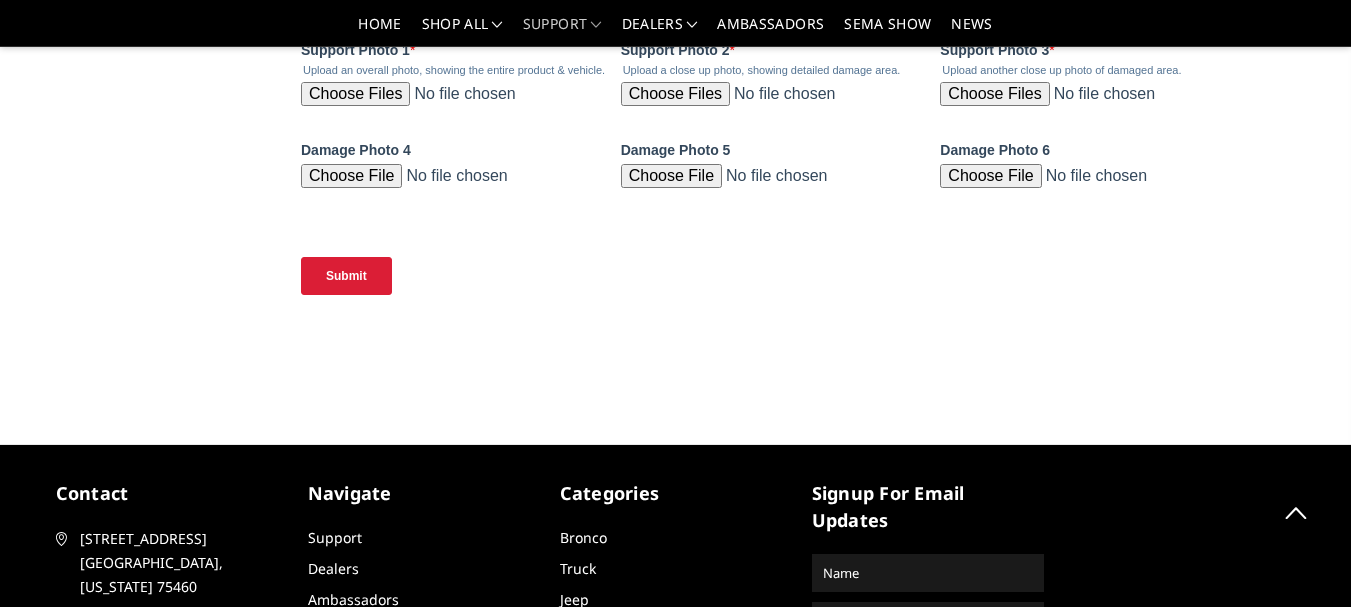 click on "Submit" at bounding box center (346, 276) 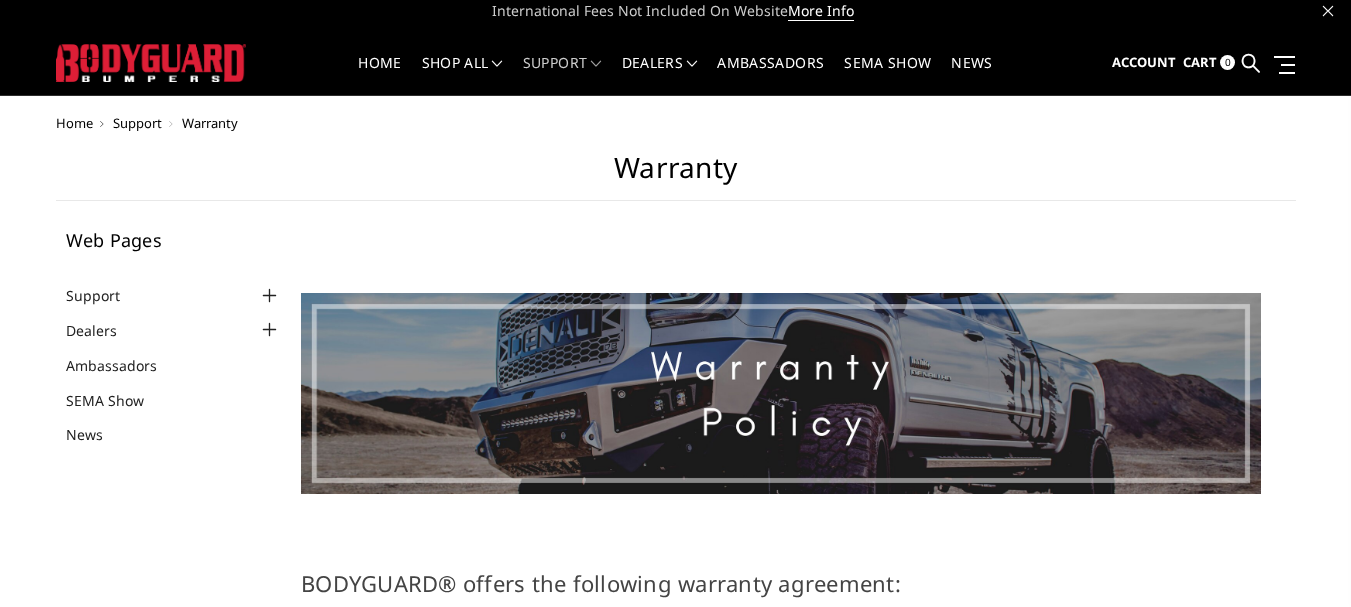 scroll, scrollTop: 0, scrollLeft: 0, axis: both 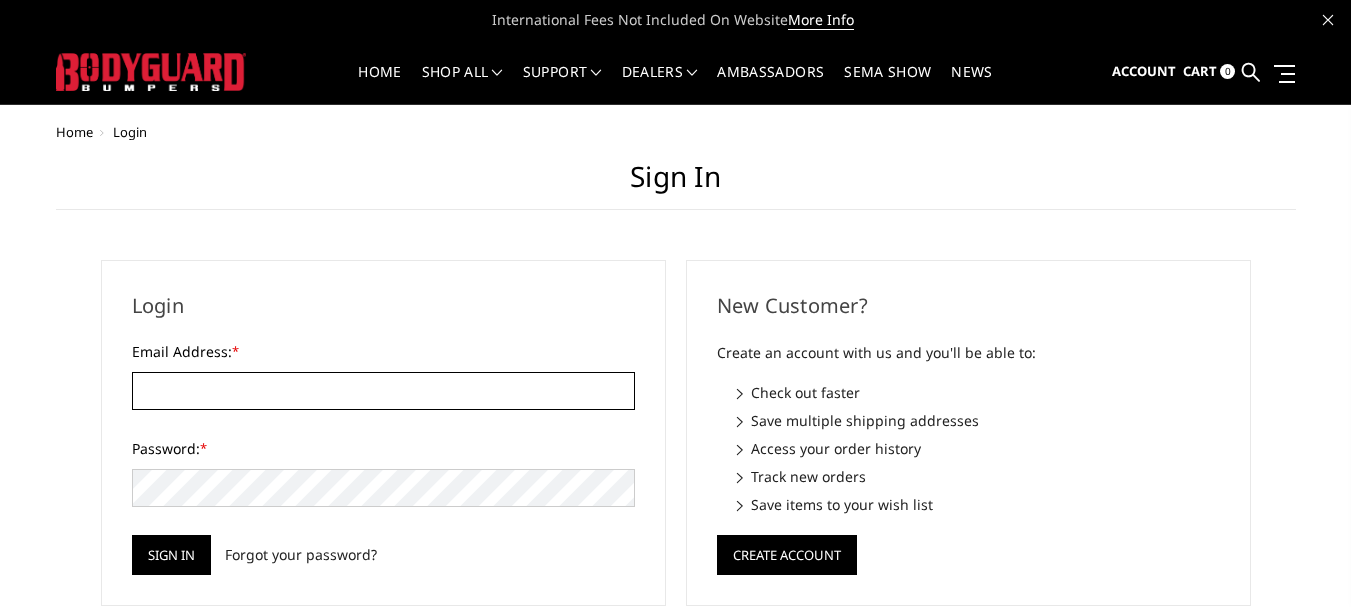 type on "[EMAIL_ADDRESS][DOMAIN_NAME]" 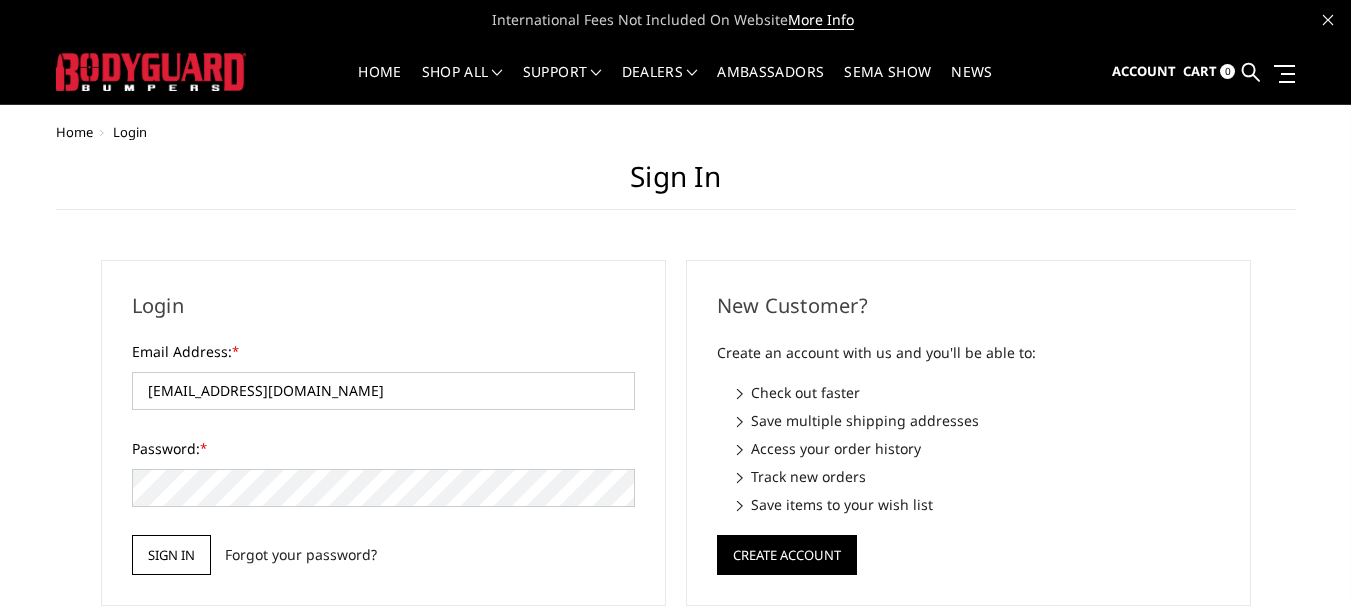 click on "Sign in" at bounding box center [171, 555] 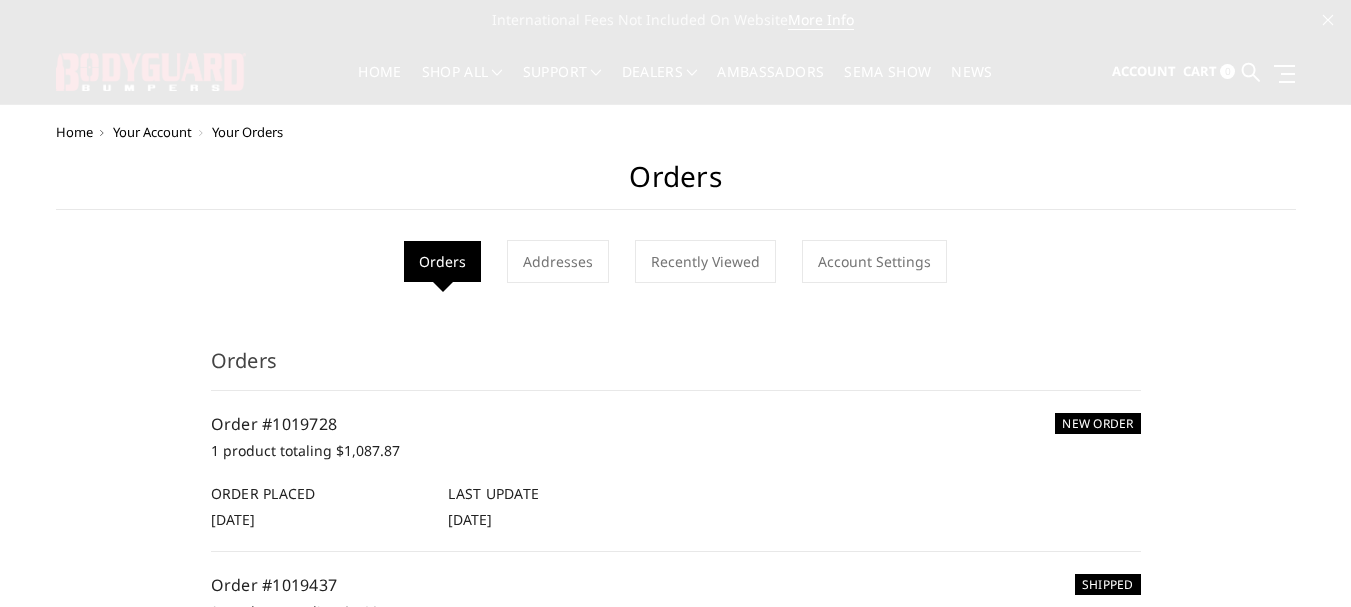 scroll, scrollTop: 0, scrollLeft: 0, axis: both 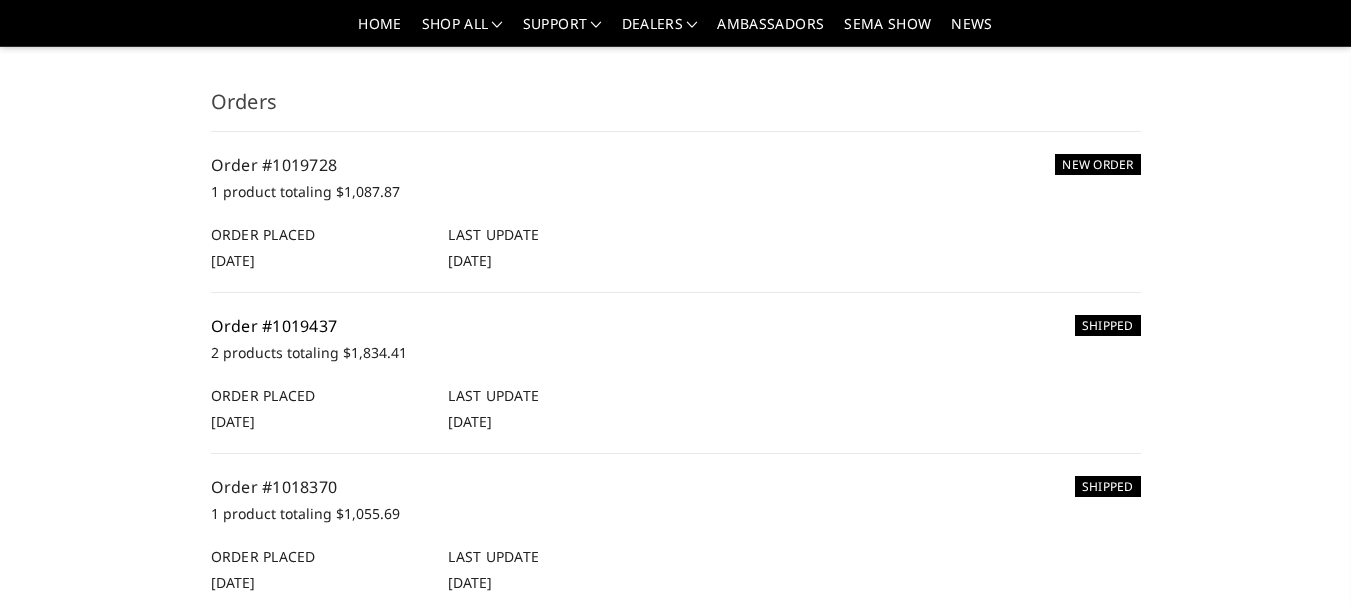 click on "Order #1019437" at bounding box center [274, 326] 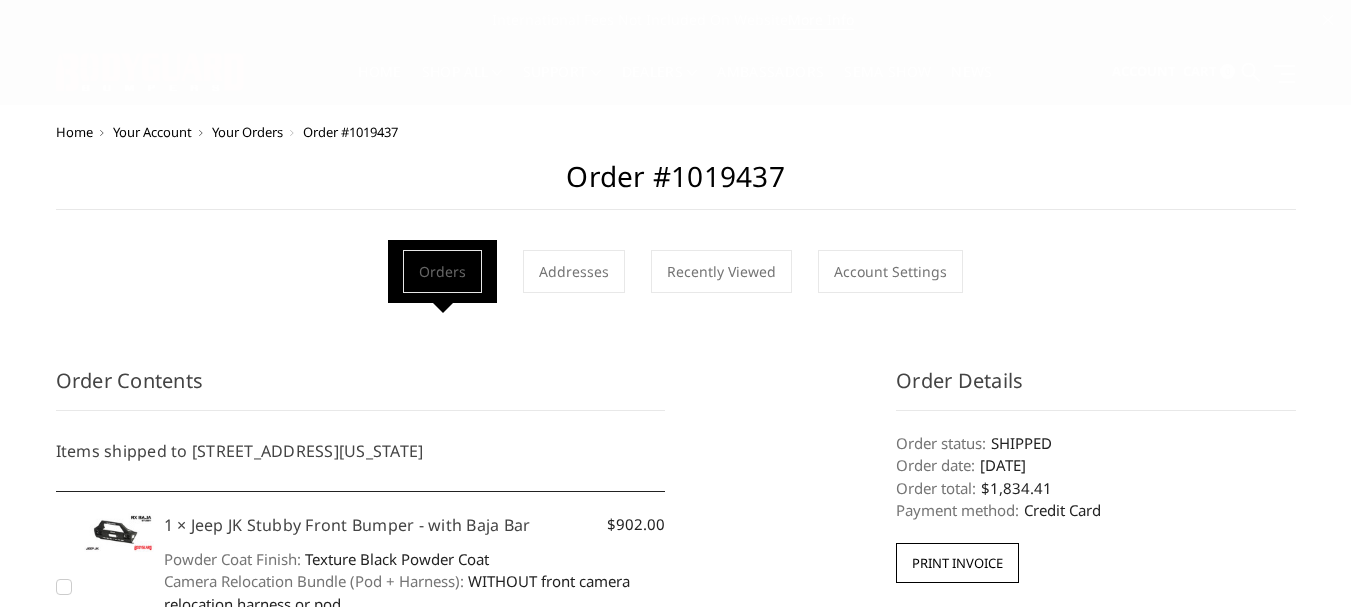 scroll, scrollTop: 0, scrollLeft: 0, axis: both 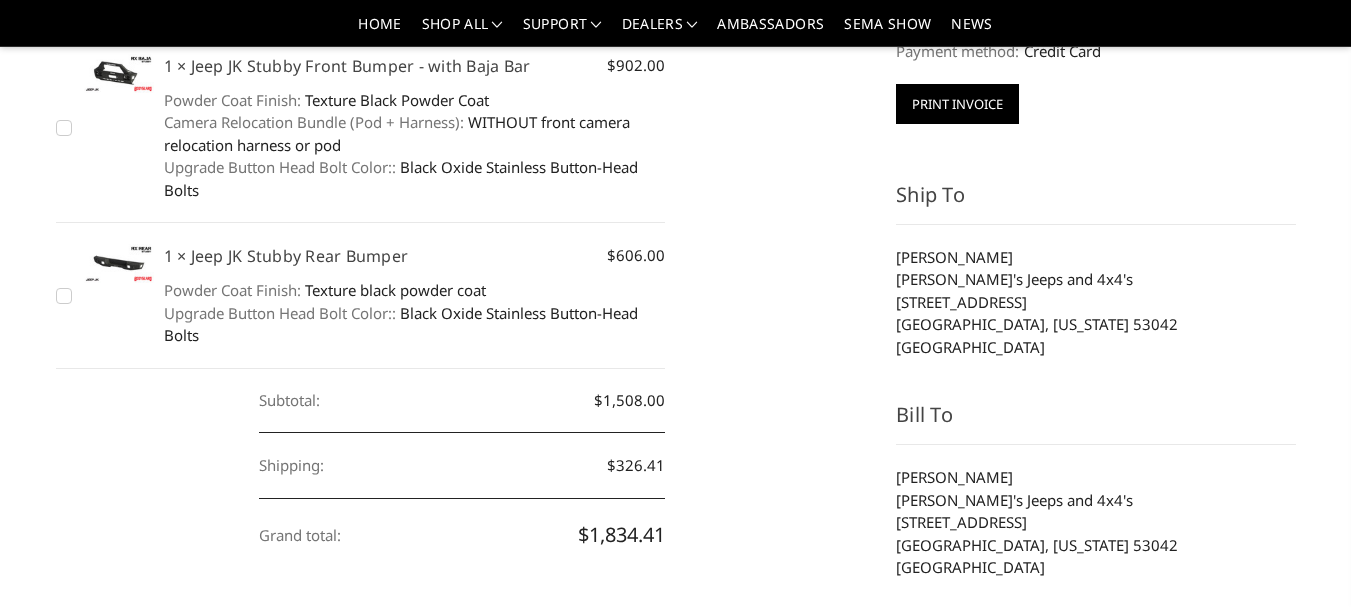 click on "Print Invoice" at bounding box center [957, 104] 